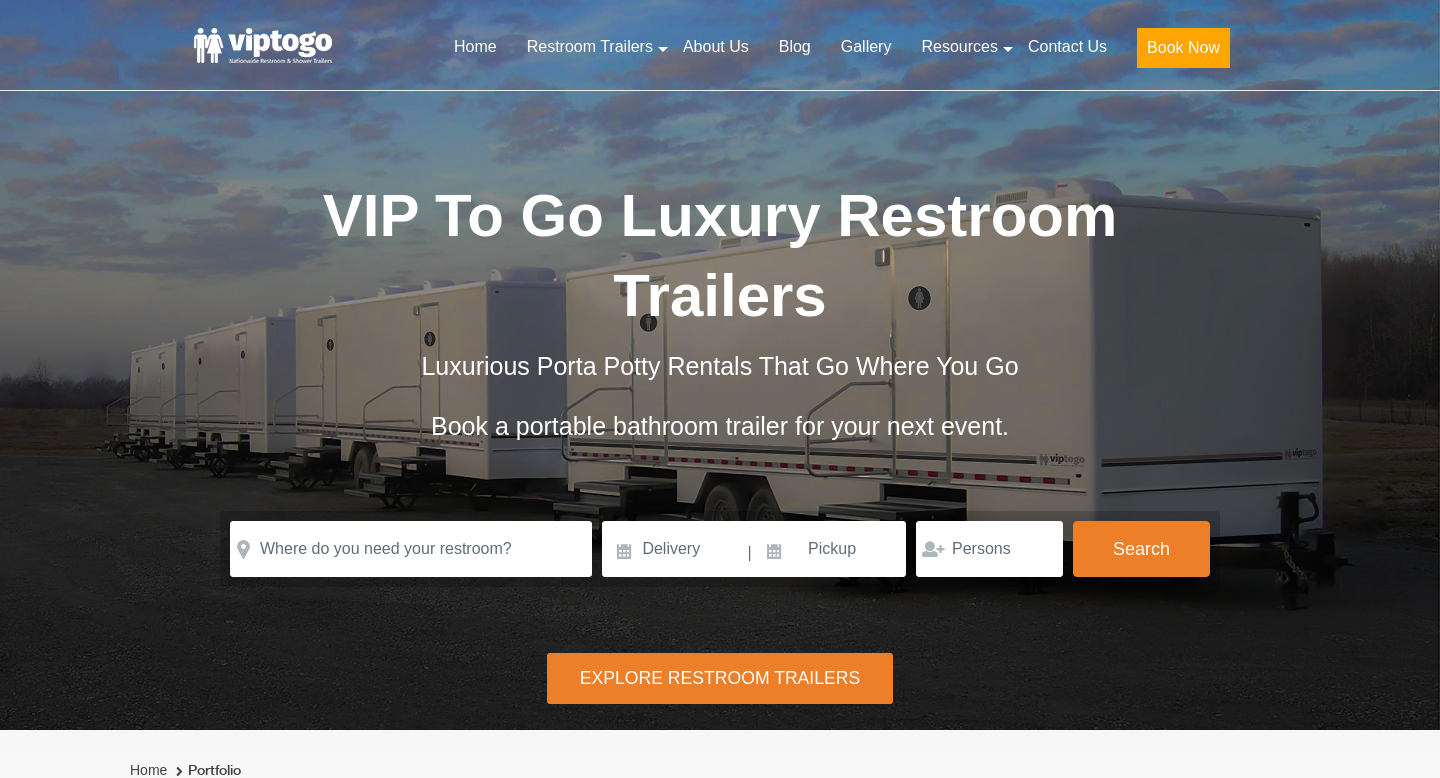 scroll, scrollTop: 0, scrollLeft: 0, axis: both 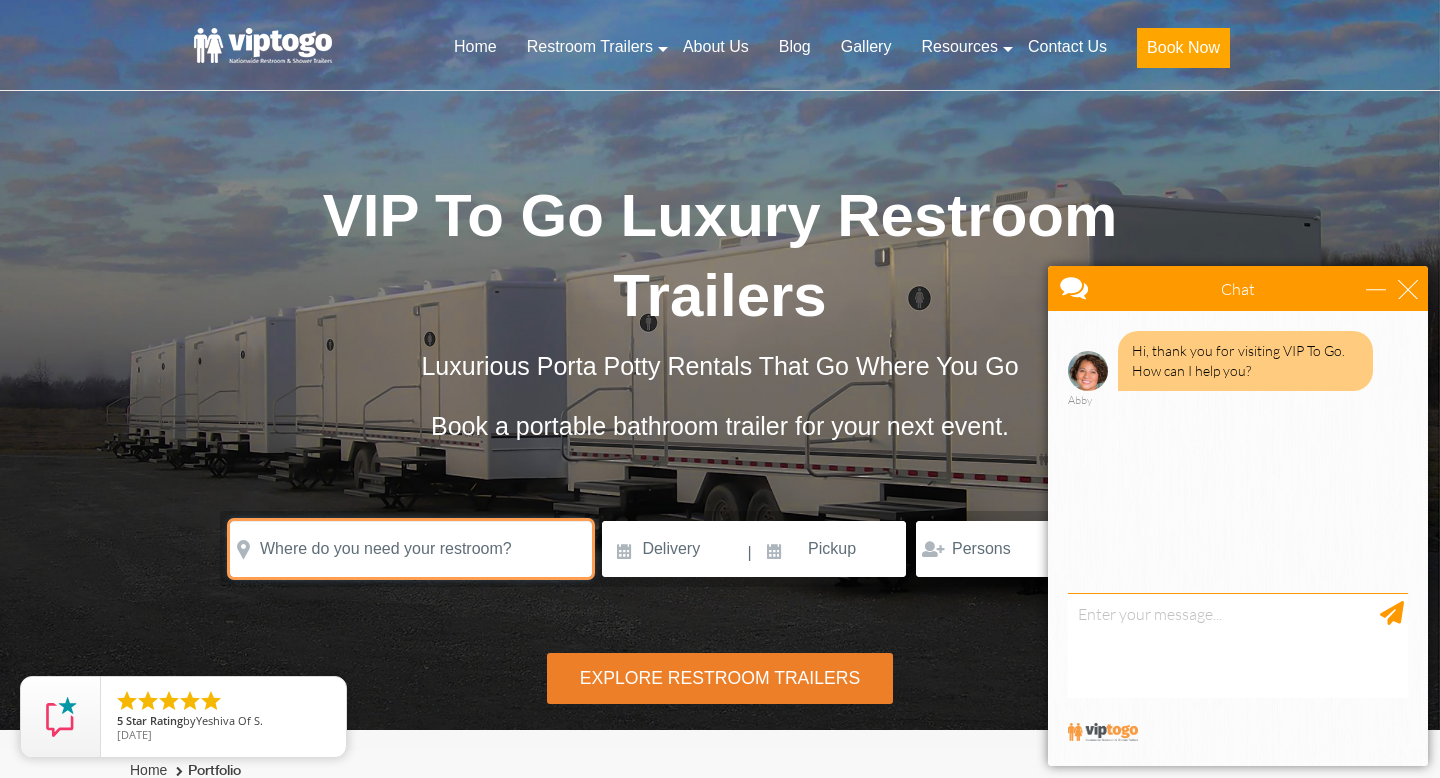 click at bounding box center (411, 549) 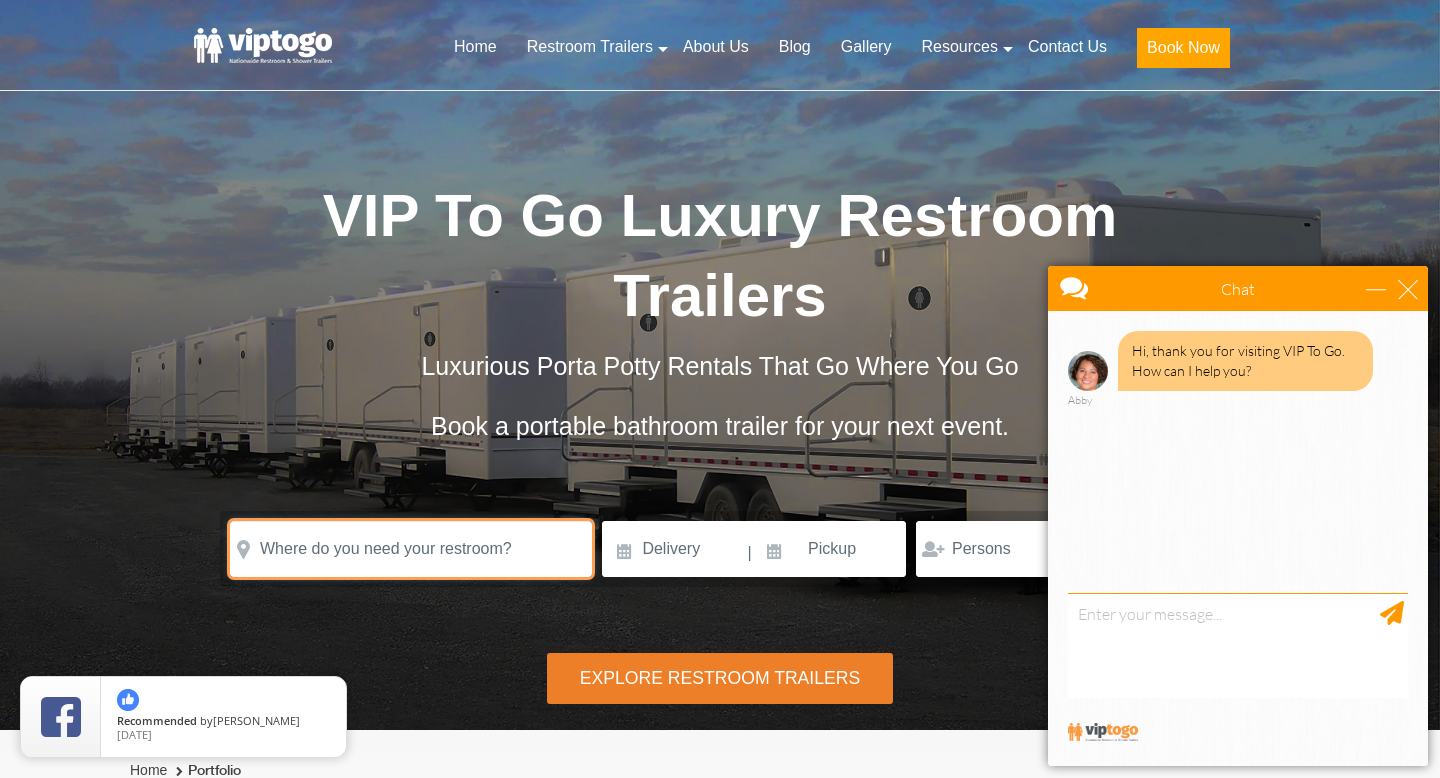 type on "1" 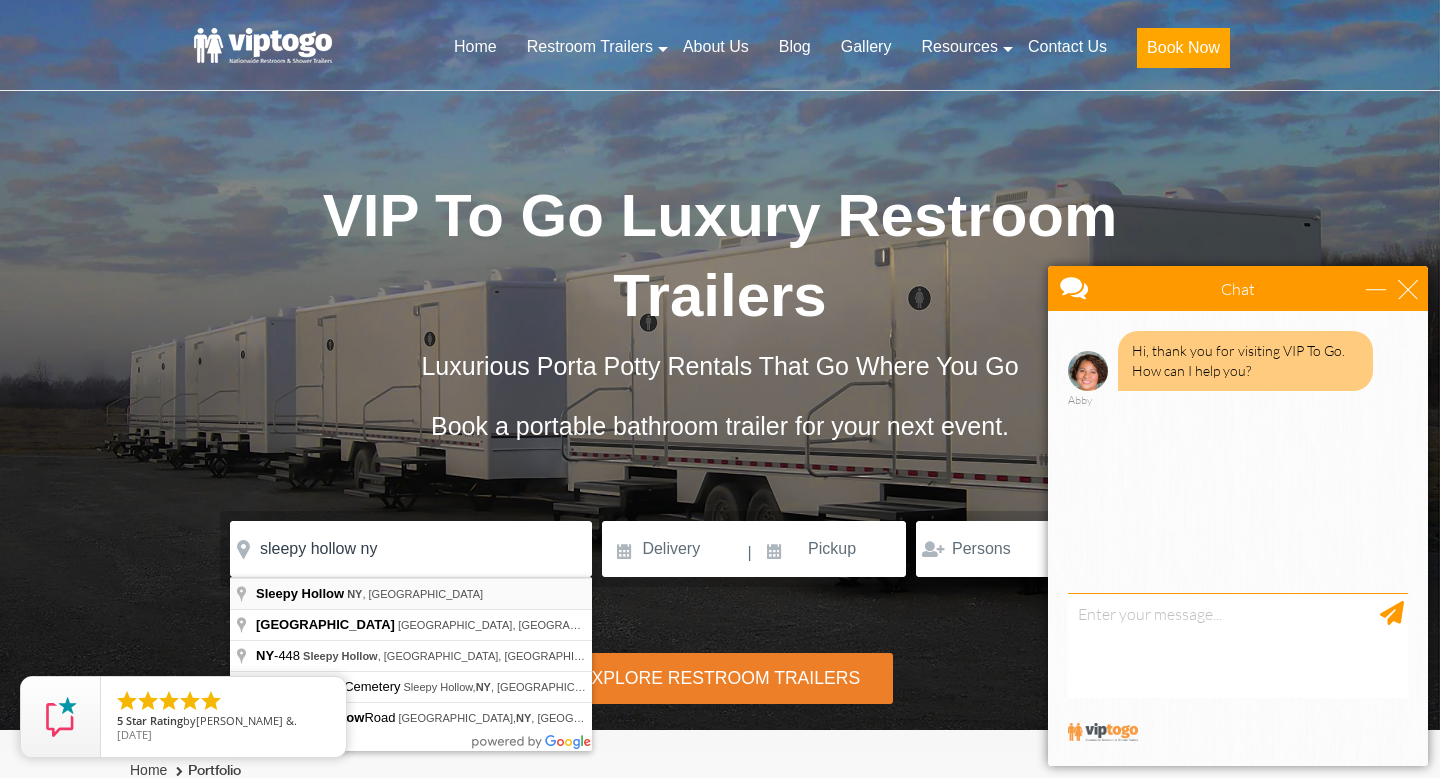 type on "Sleepy Hollow, NY, USA" 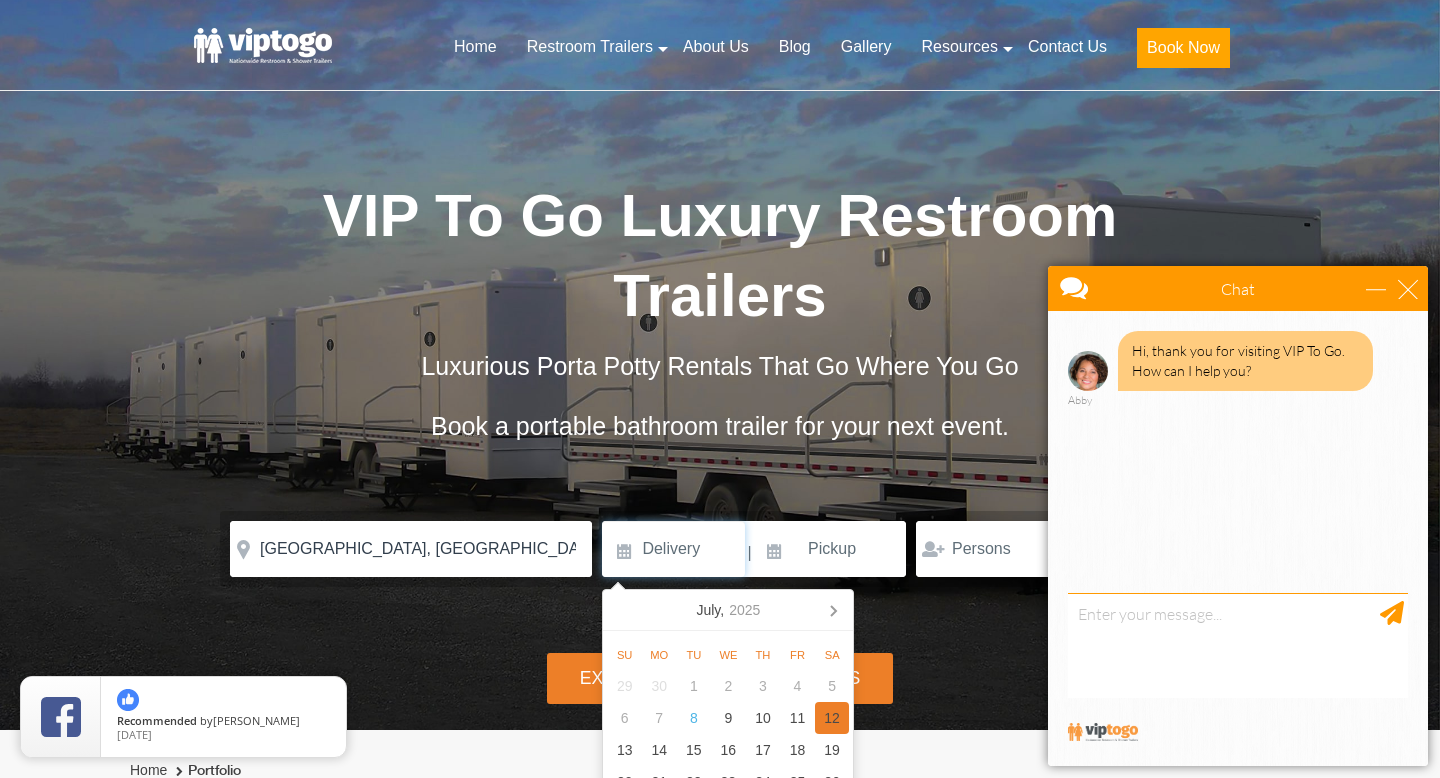 click on "12" at bounding box center (832, 718) 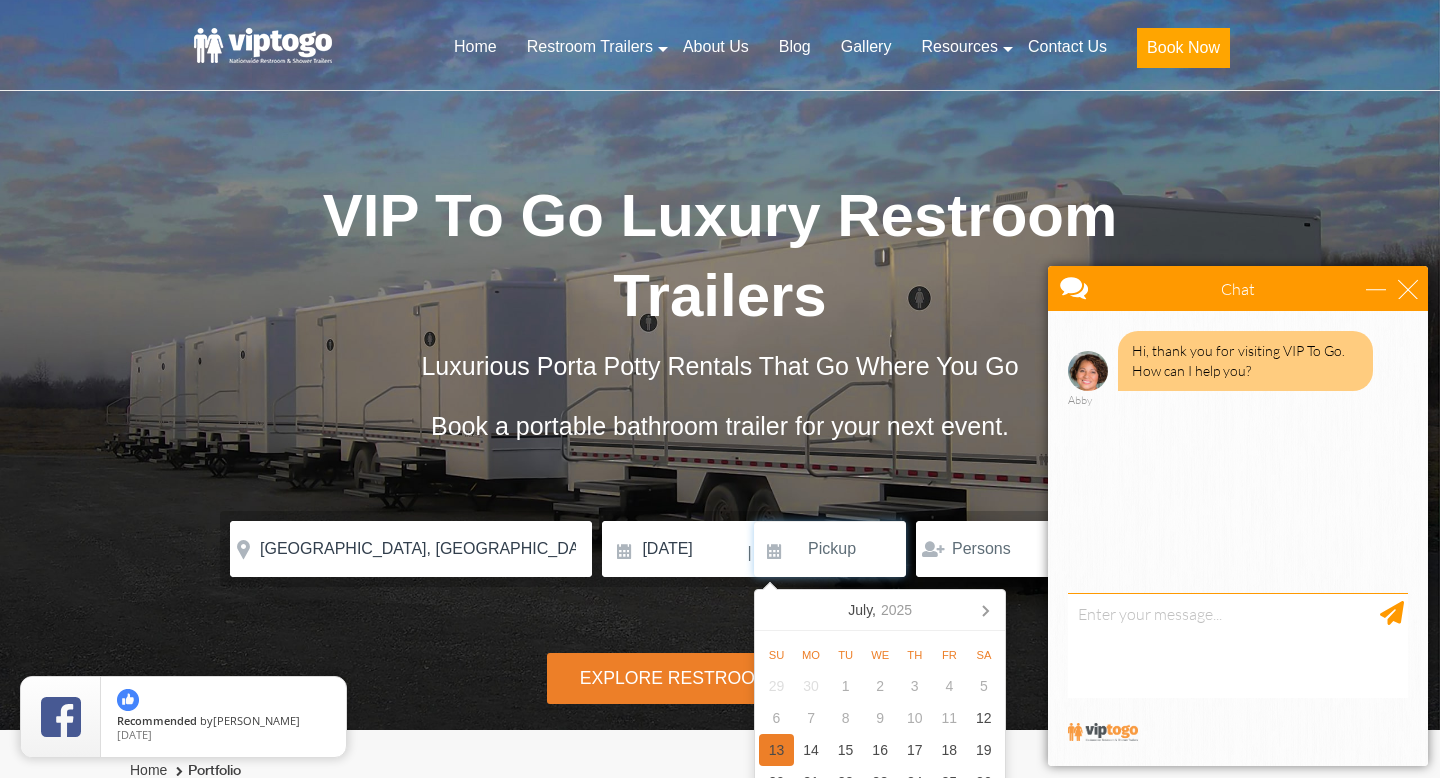 click on "13" at bounding box center [776, 750] 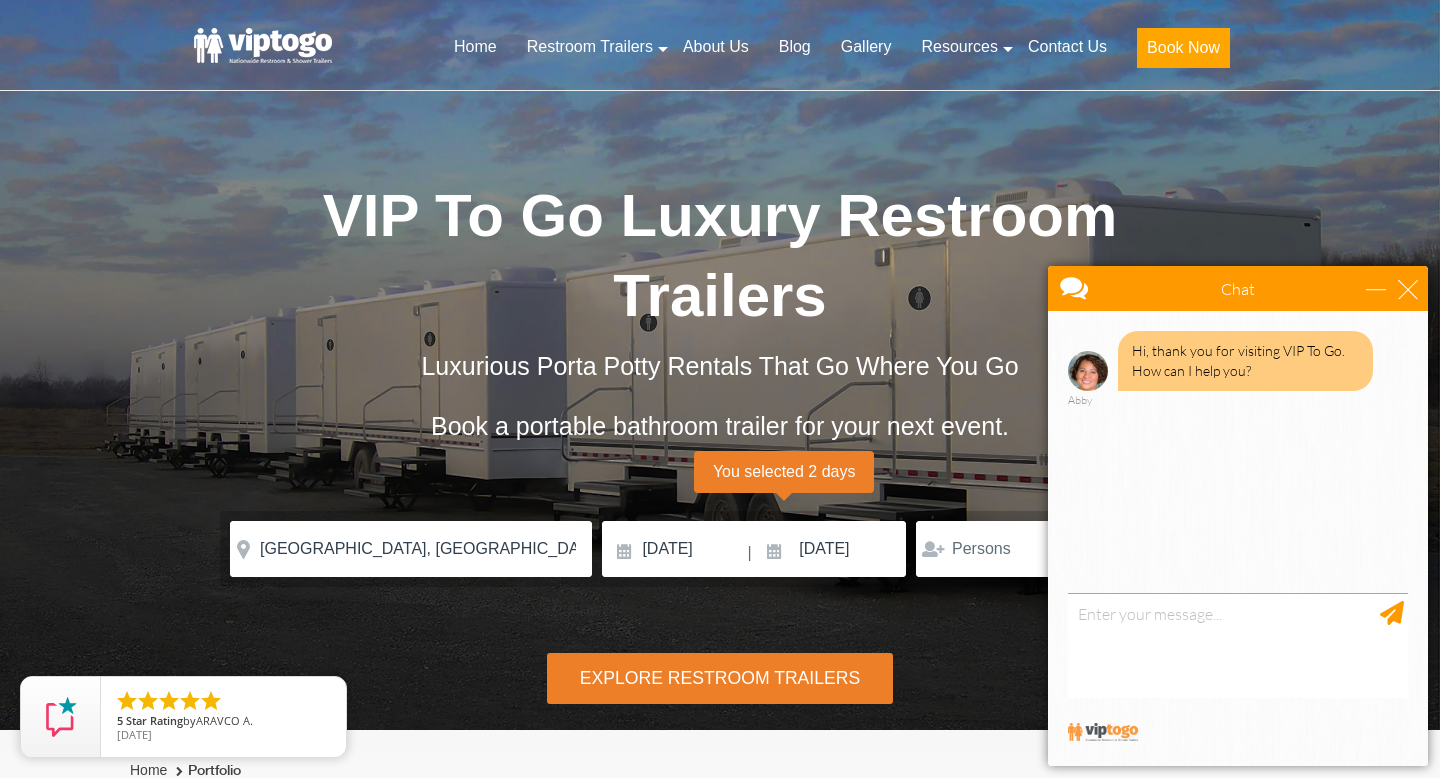 click on "Chat Email Your Question * Email * Your Question * Hi, thank you for visiting VIP To Go. How can I help you?  Abby ✕ CLOSE RETURN TO CHAT CANCEL UPLOAD MESSAGE NOT FOUND: [EN][63]. MESSAGE NOT FOUND: [EN][62]. Call from my computer Call me on my phone Enter your phone number Start a voice call" at bounding box center (1238, 516) 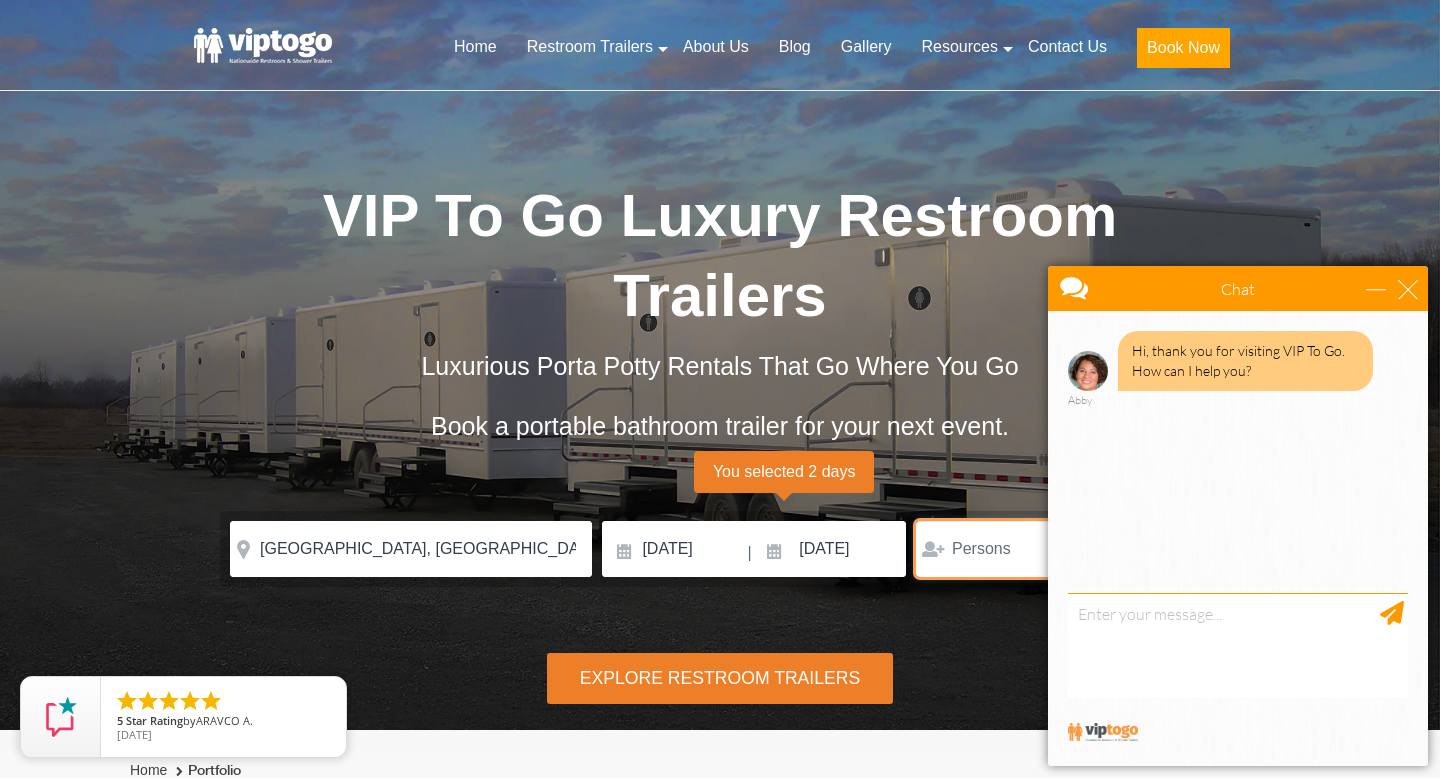 click at bounding box center [989, 549] 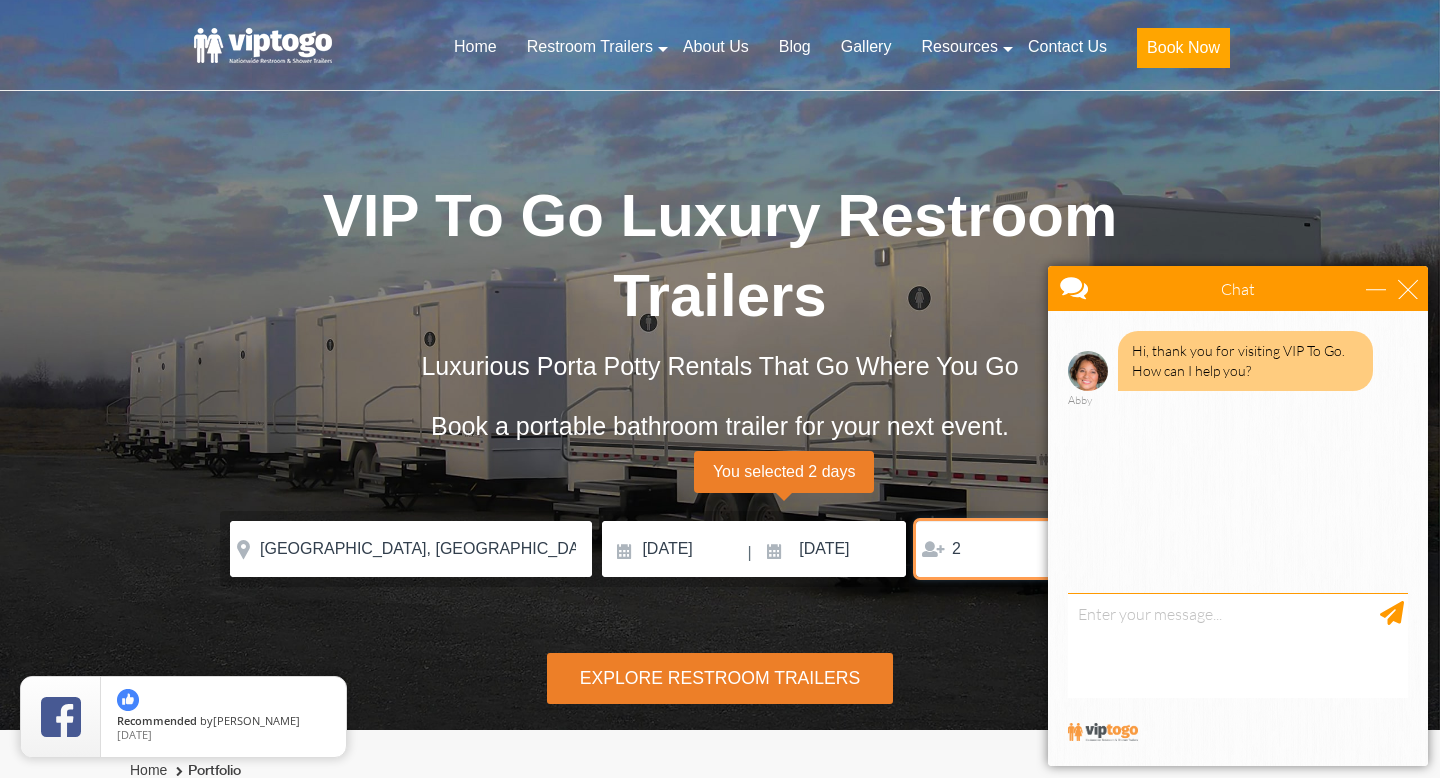 type on "2" 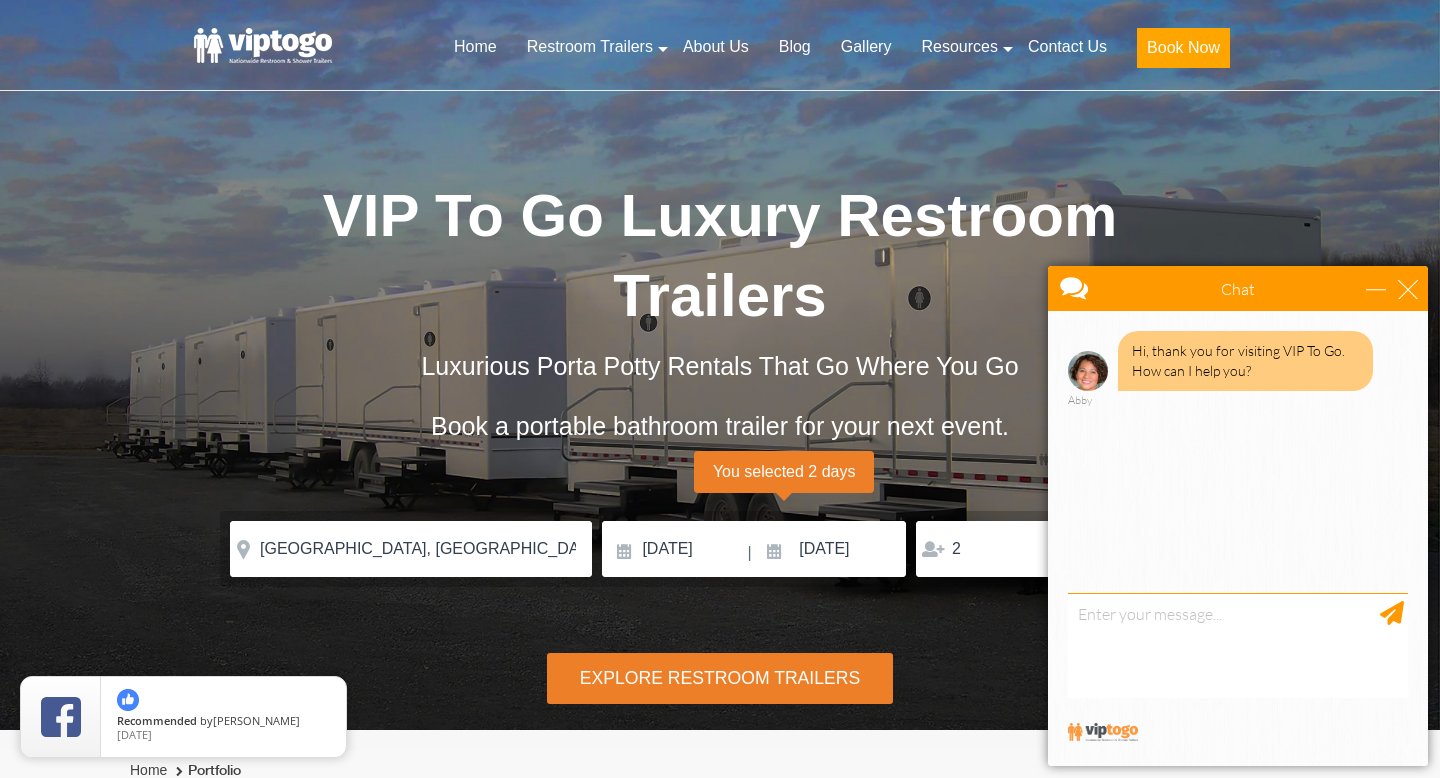 click on "Explore Restroom Trailers" at bounding box center [720, 678] 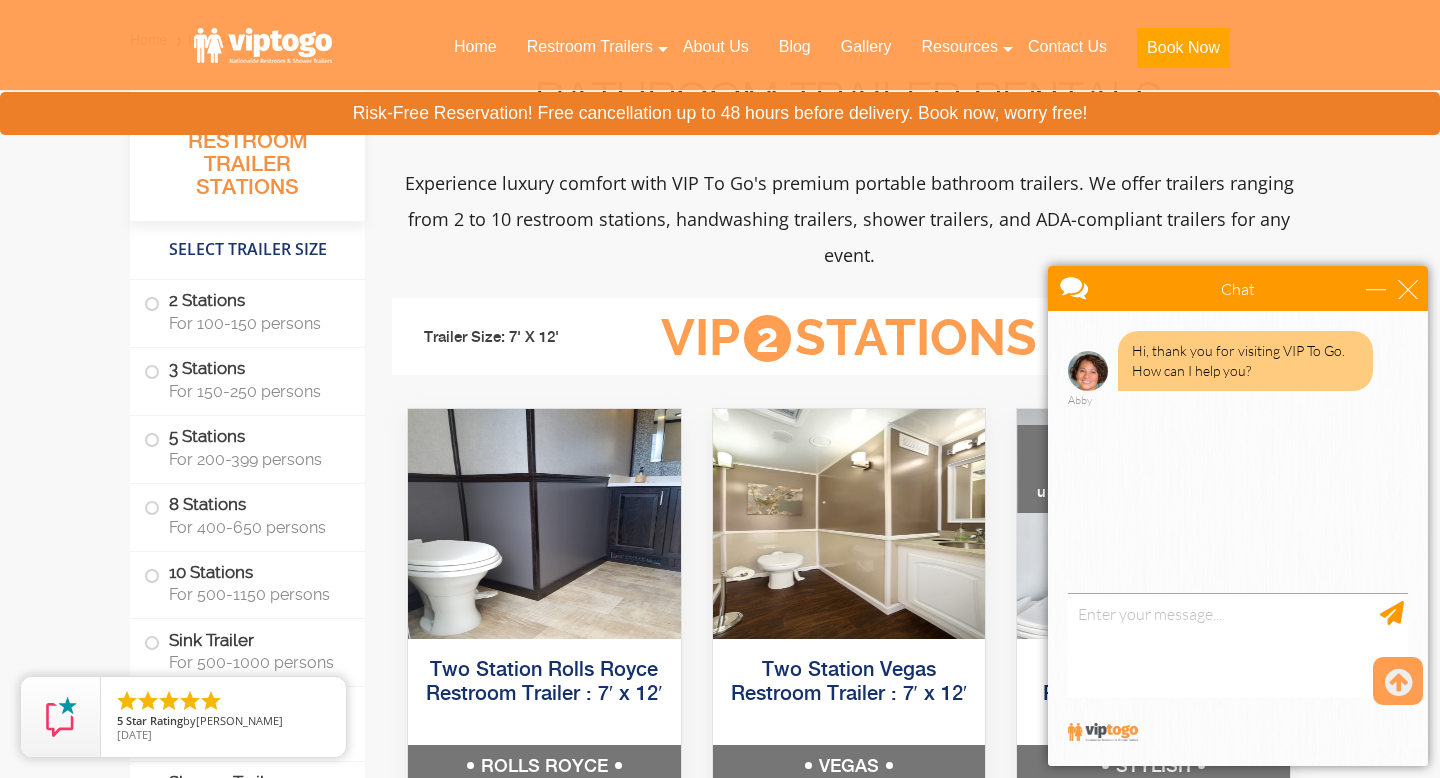 scroll, scrollTop: 730, scrollLeft: 0, axis: vertical 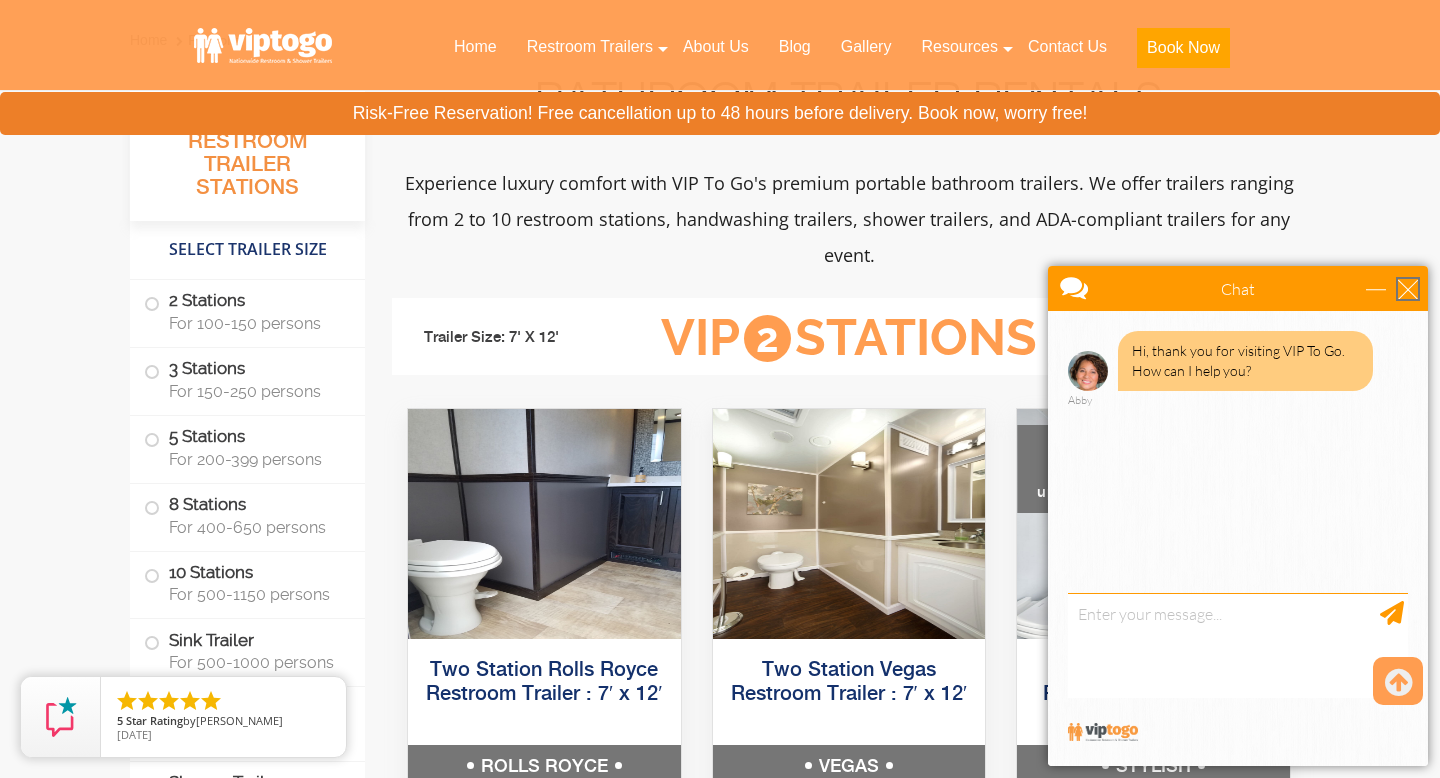 click at bounding box center [1408, 289] 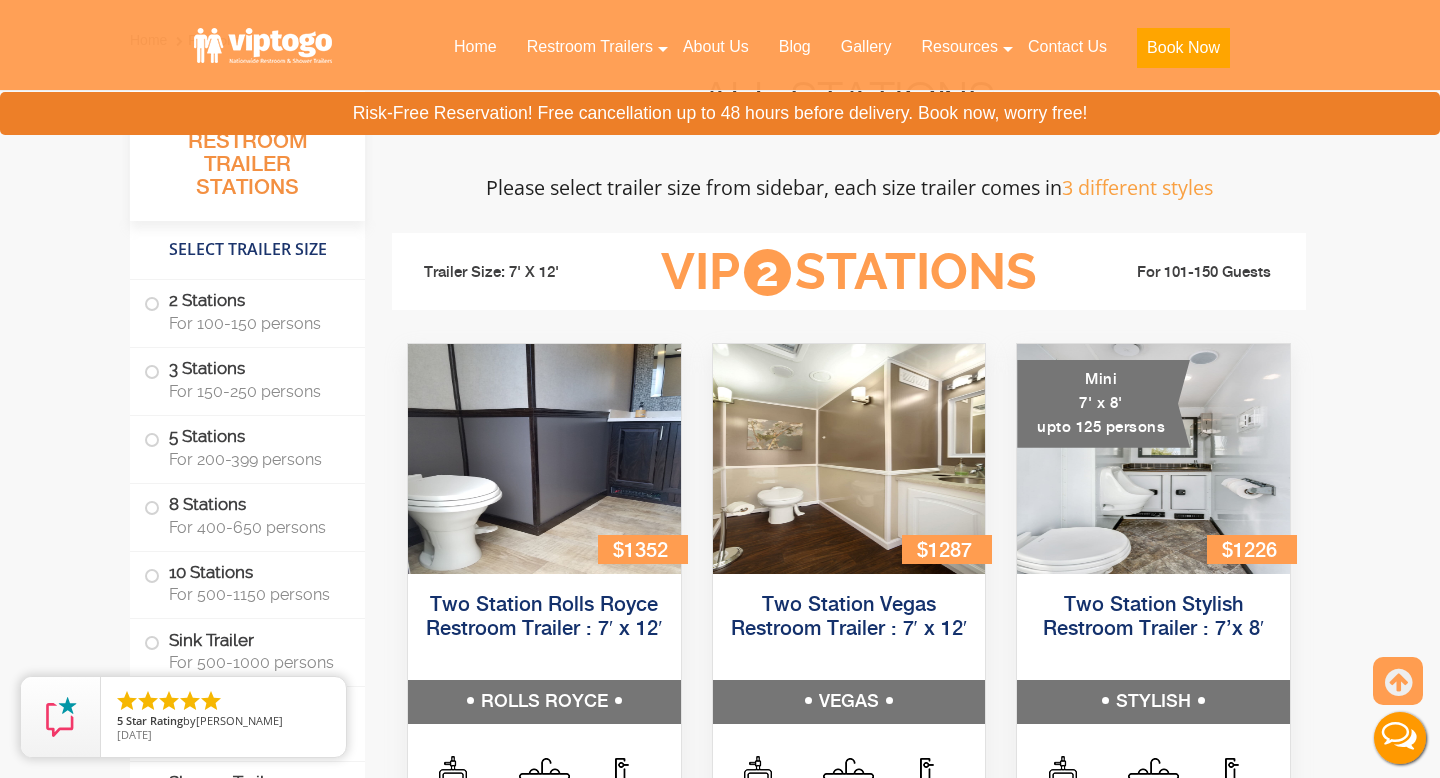 scroll, scrollTop: 0, scrollLeft: 0, axis: both 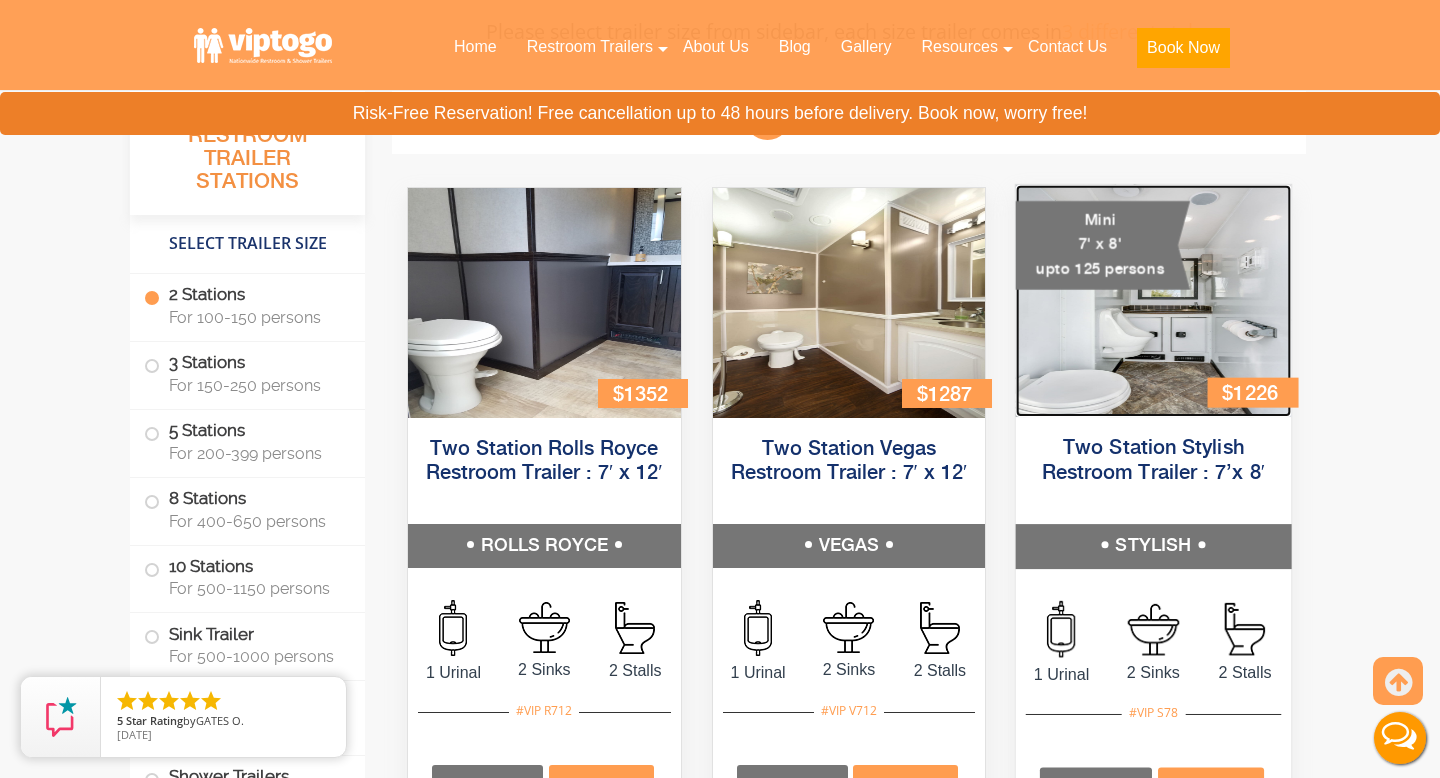 click at bounding box center [1153, 301] 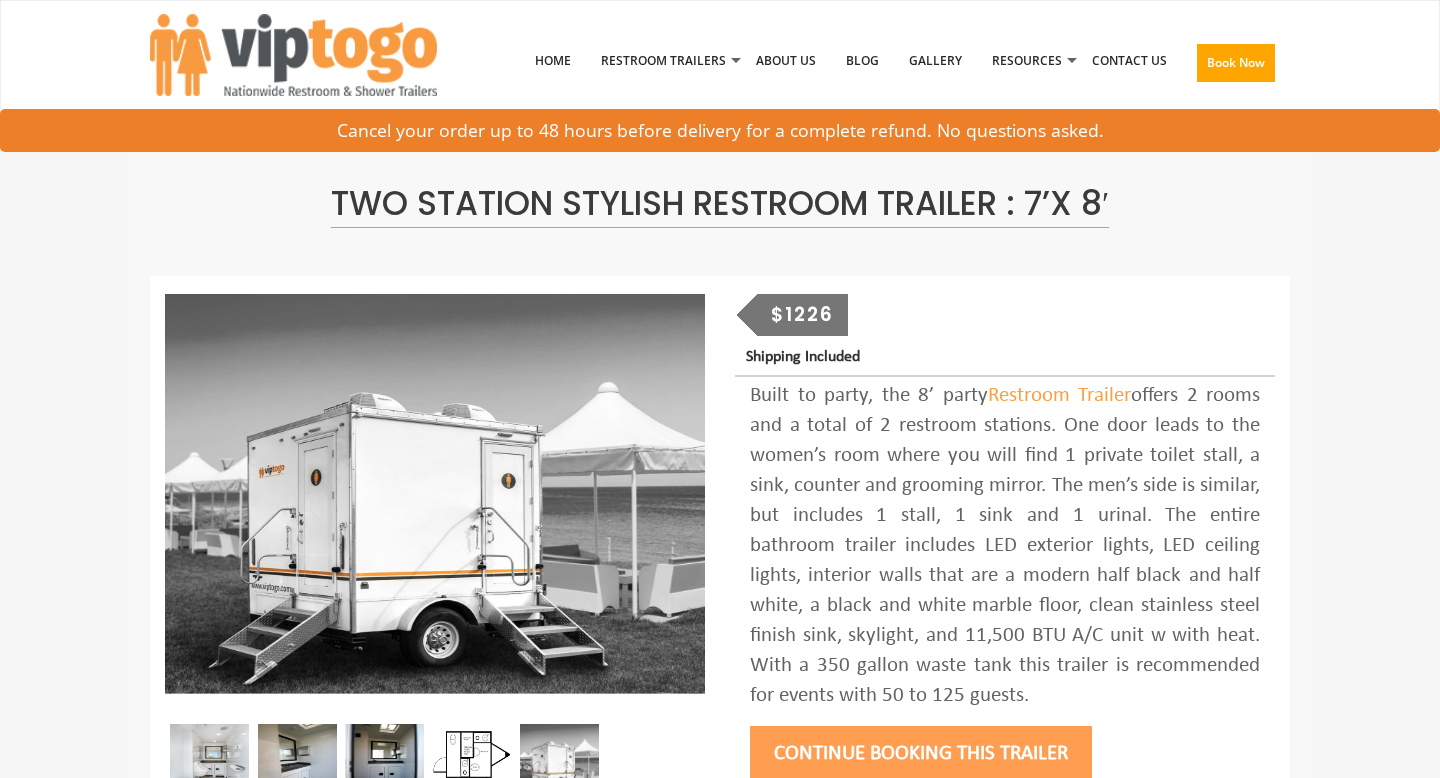 scroll, scrollTop: 0, scrollLeft: 0, axis: both 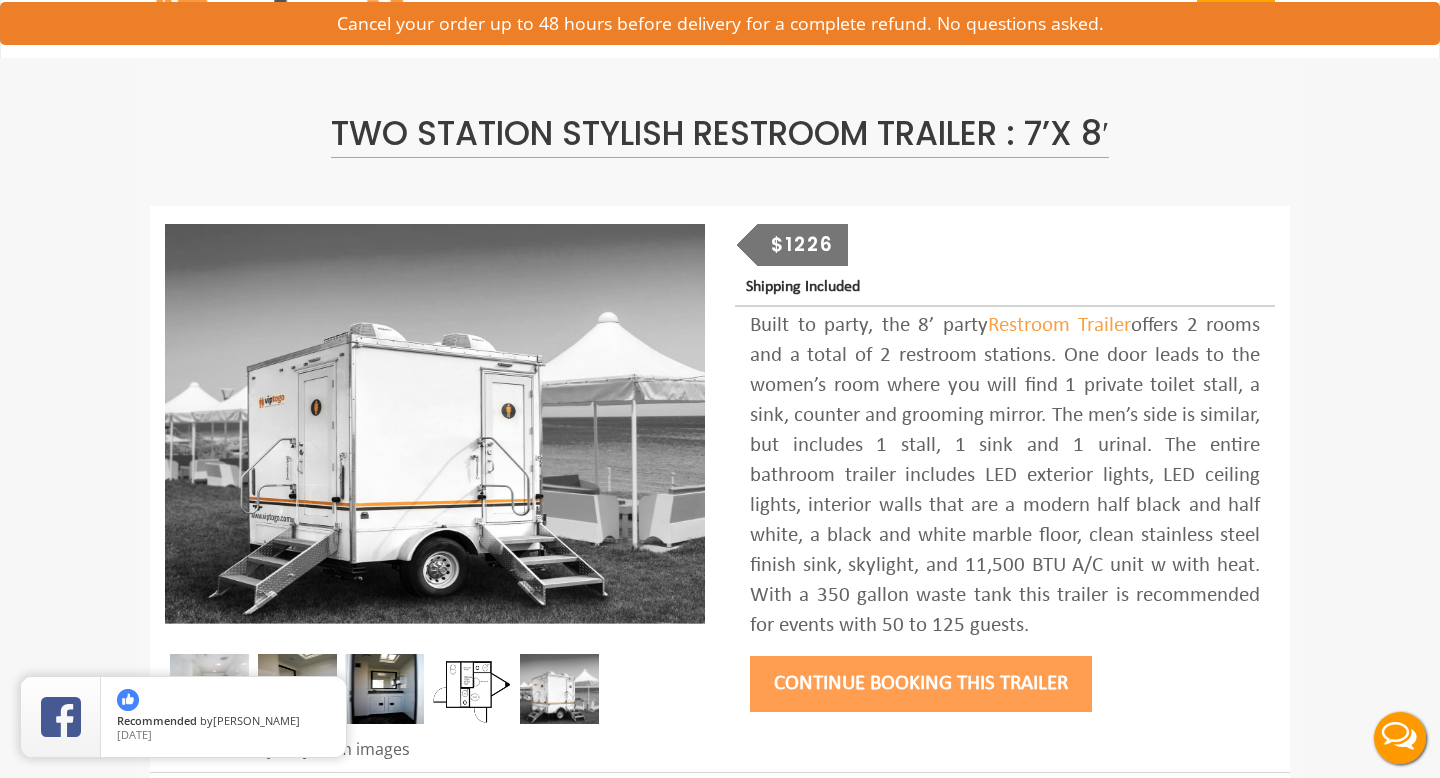 click on "Continue Booking this trailer" at bounding box center (921, 684) 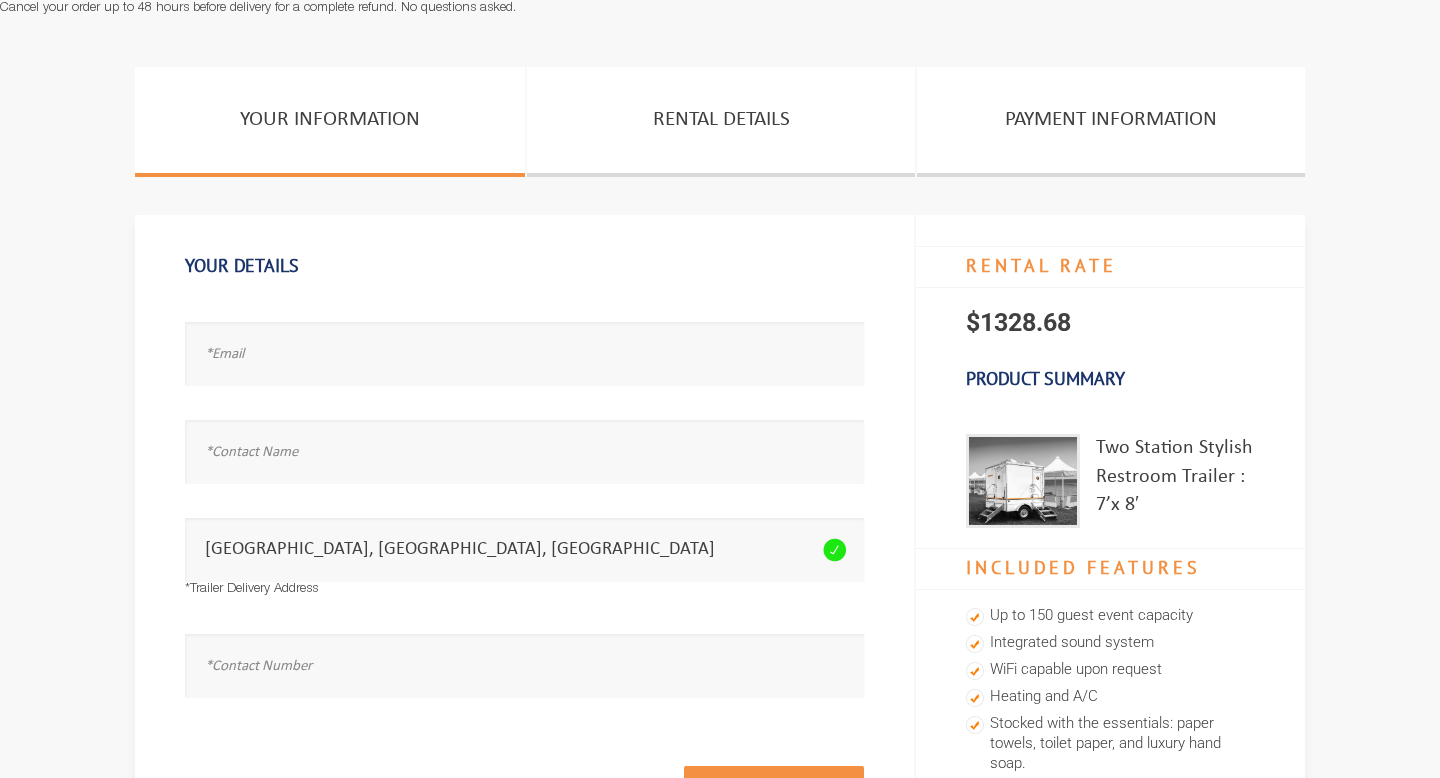 scroll, scrollTop: 0, scrollLeft: 0, axis: both 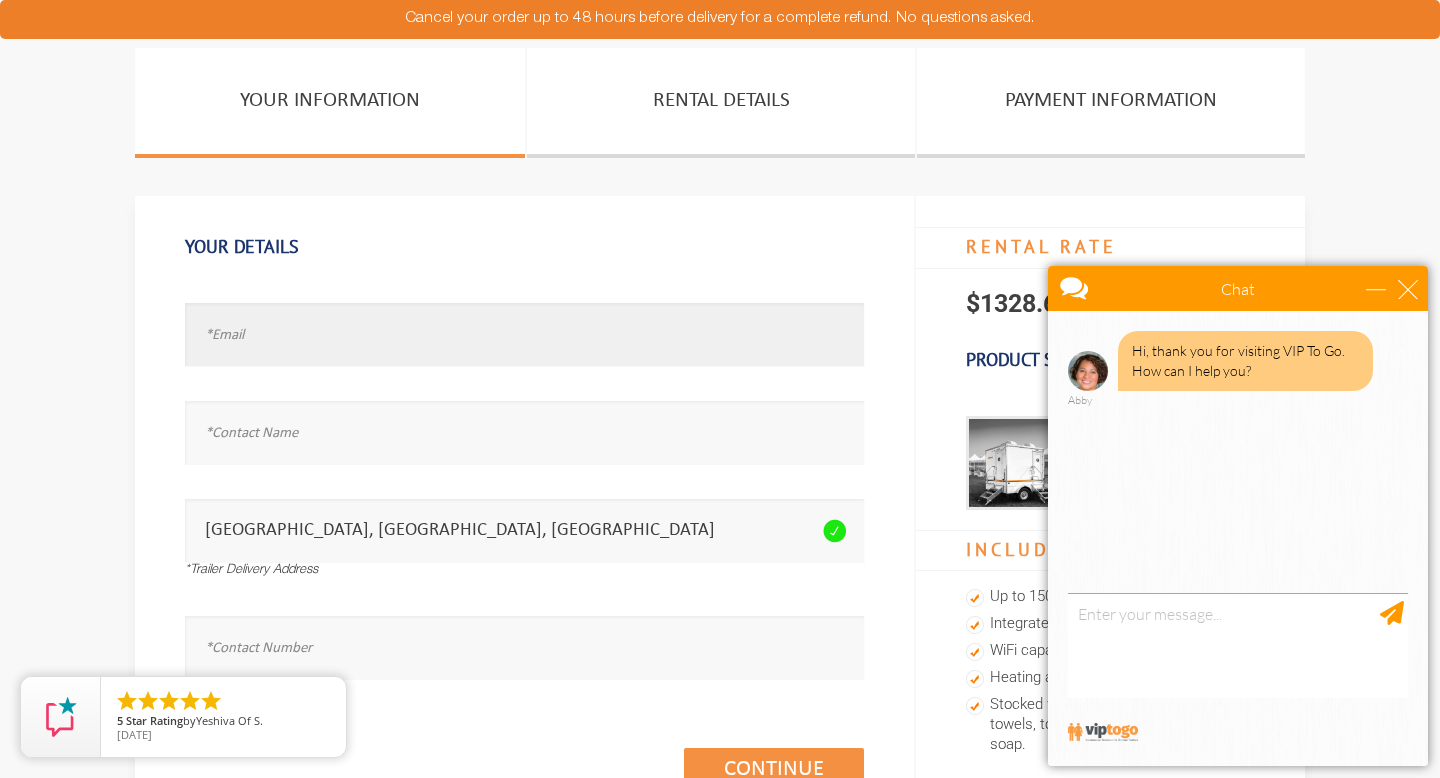 click at bounding box center (524, 334) 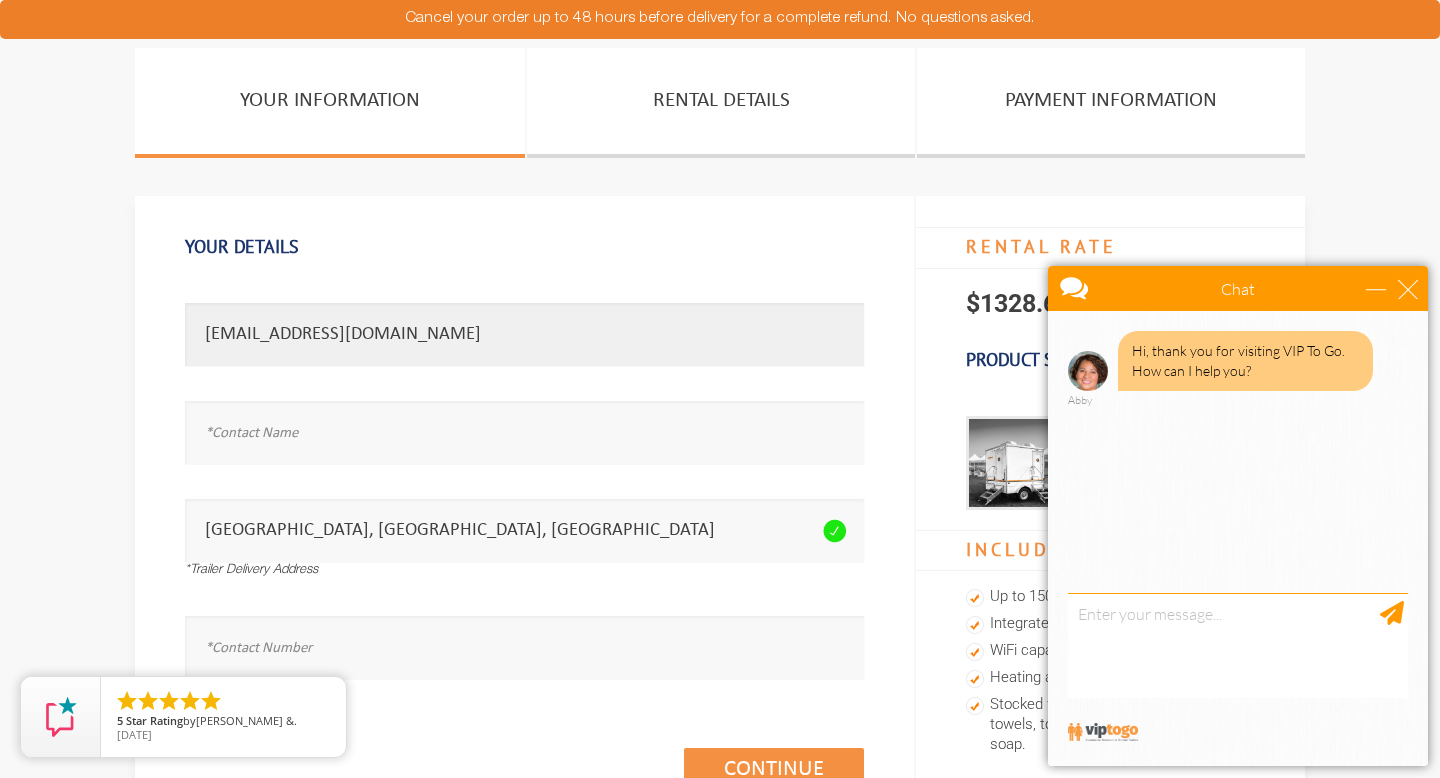 type on "lisaminton@mac.com" 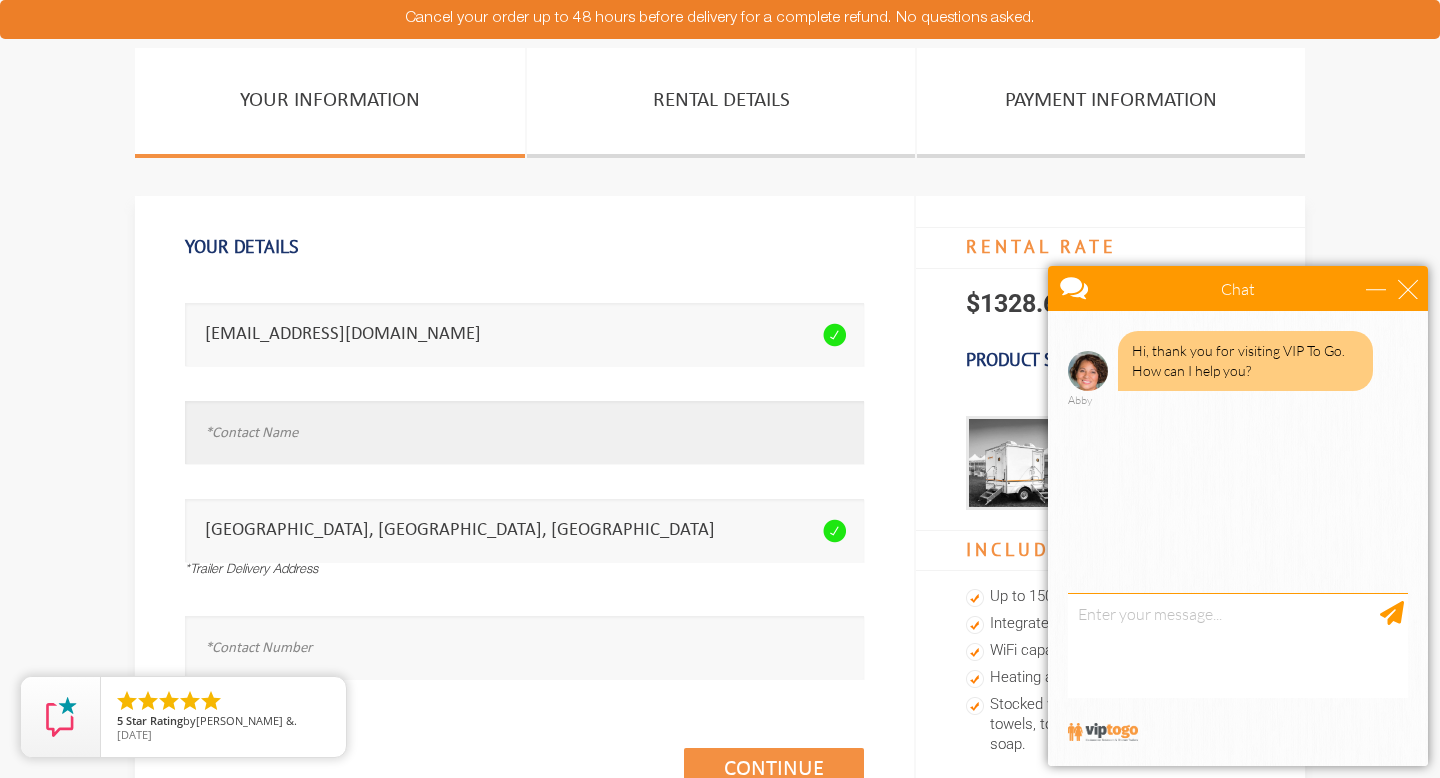 click at bounding box center [524, 432] 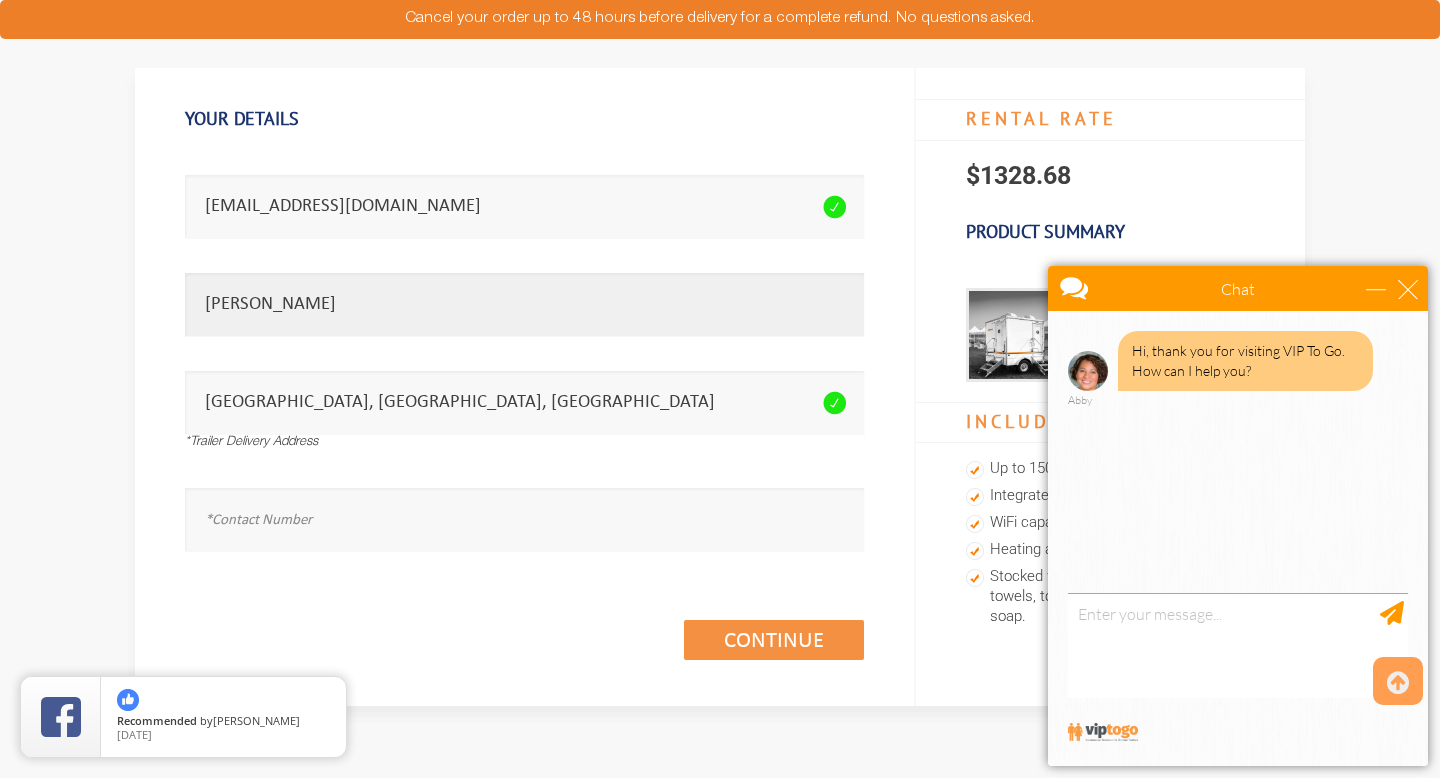 scroll, scrollTop: 151, scrollLeft: 0, axis: vertical 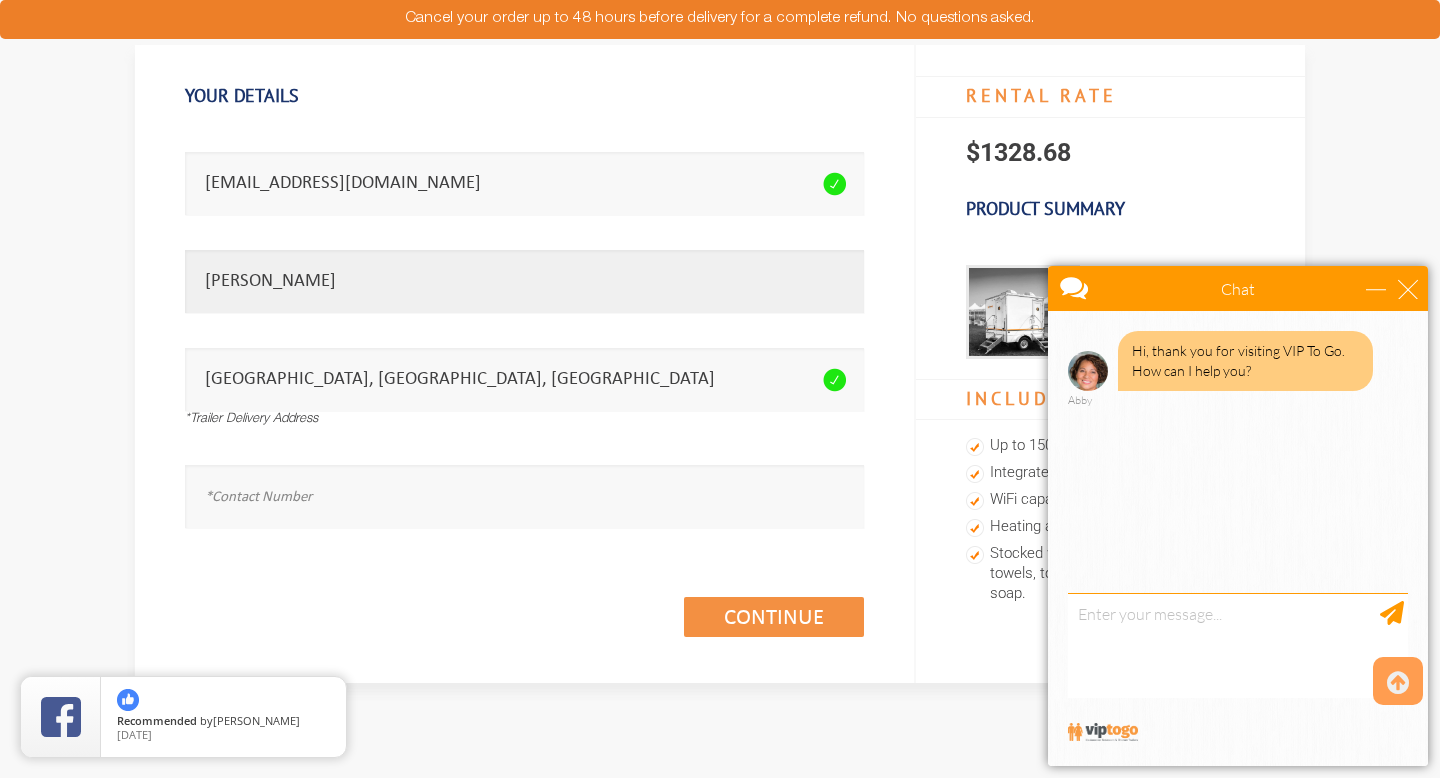 type on "Lisa Minton" 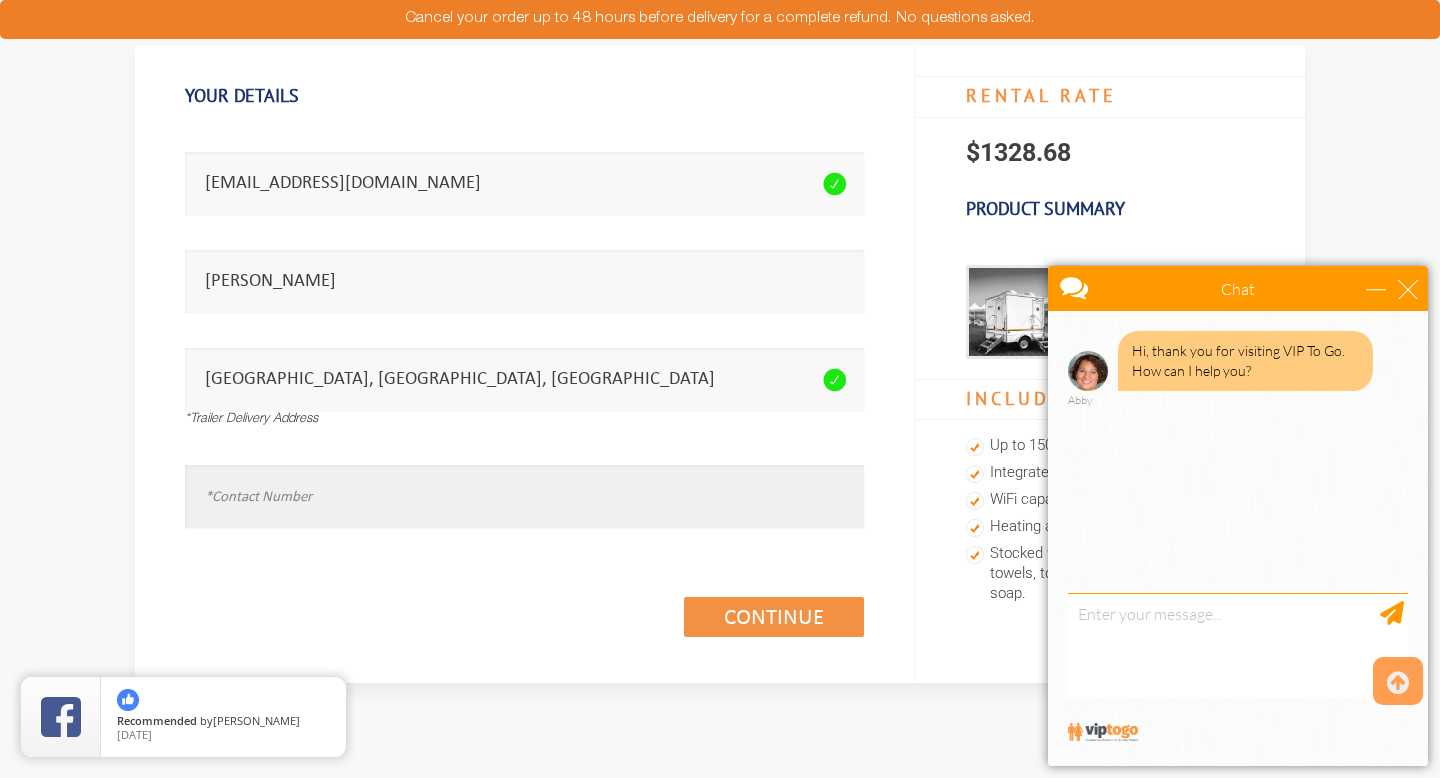 click at bounding box center (524, 496) 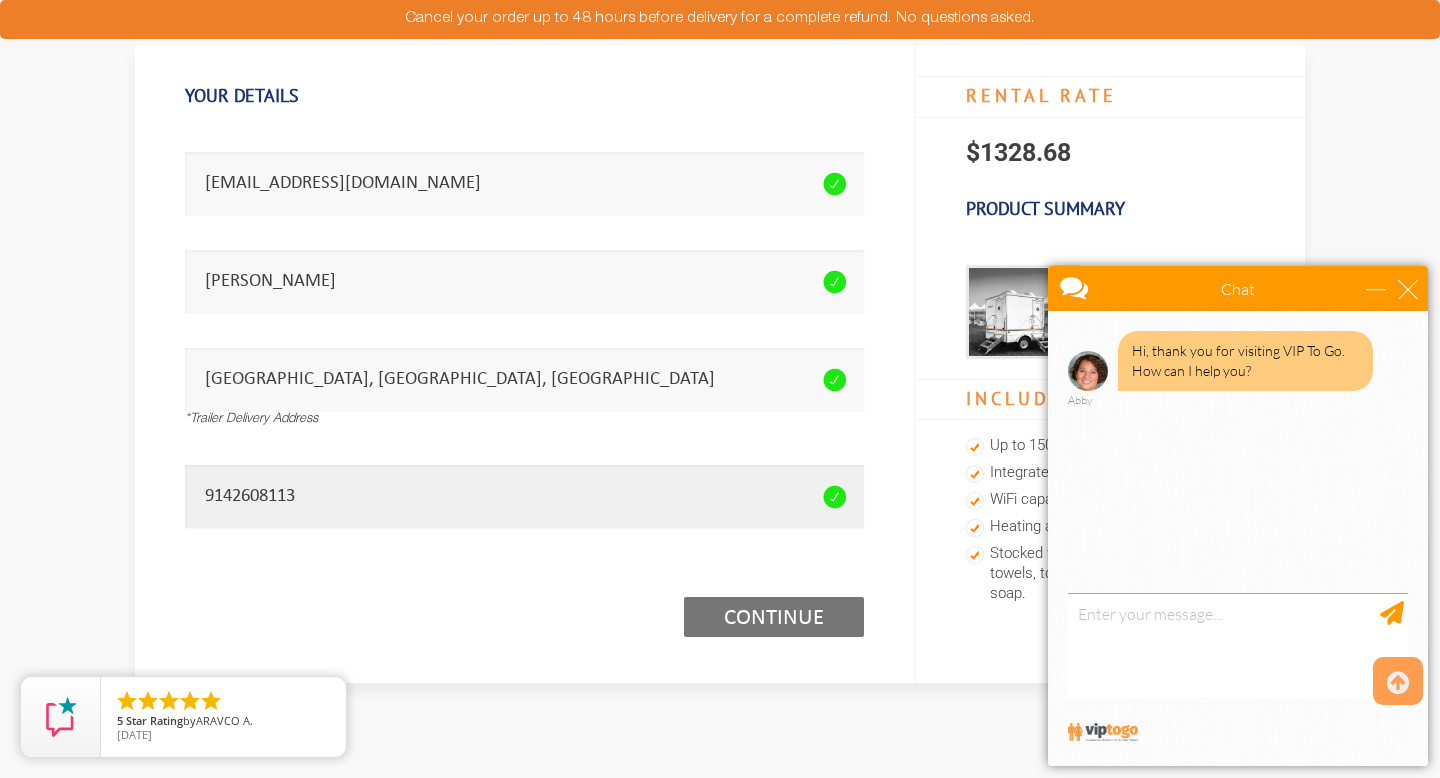 type on "9142608113" 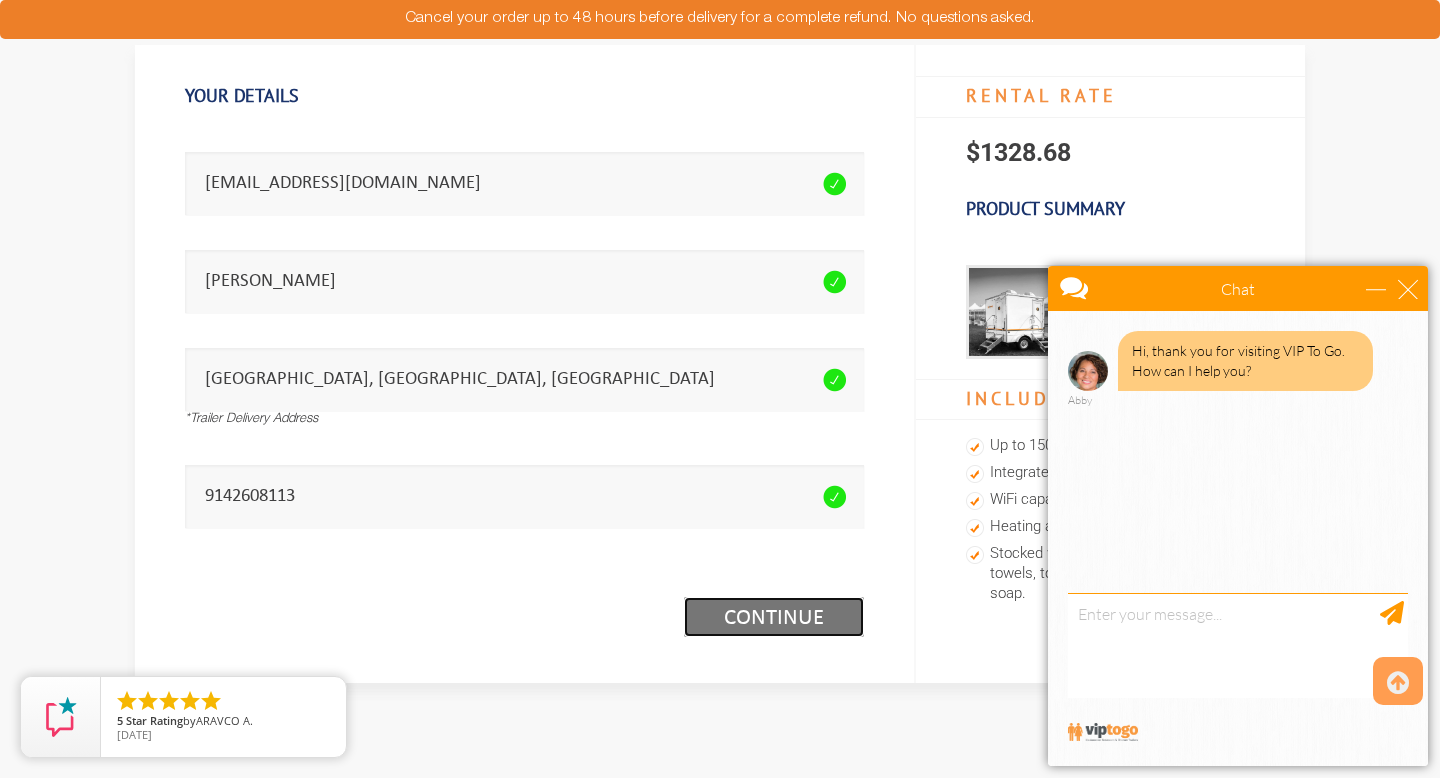 click on "Continue (1/3)" at bounding box center [774, 617] 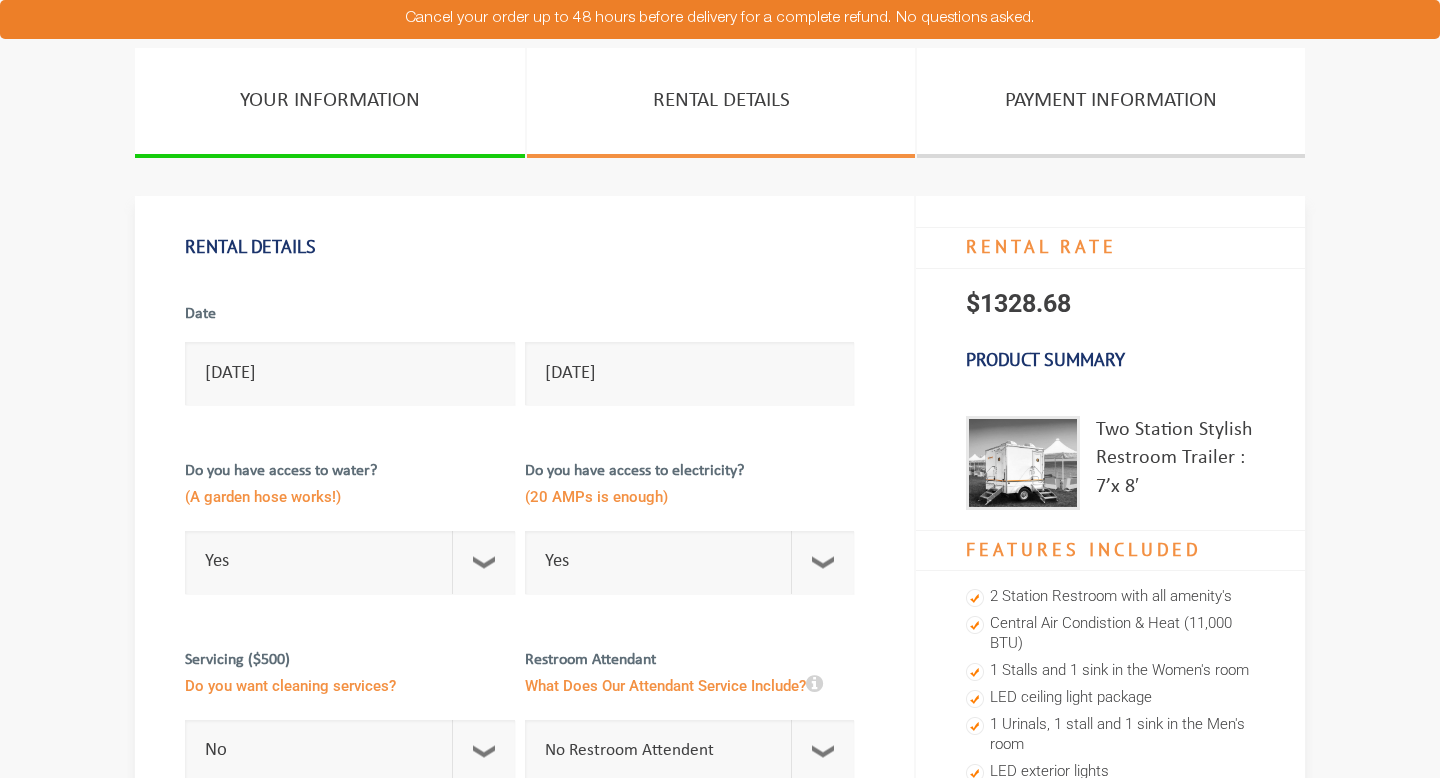 scroll, scrollTop: 0, scrollLeft: 0, axis: both 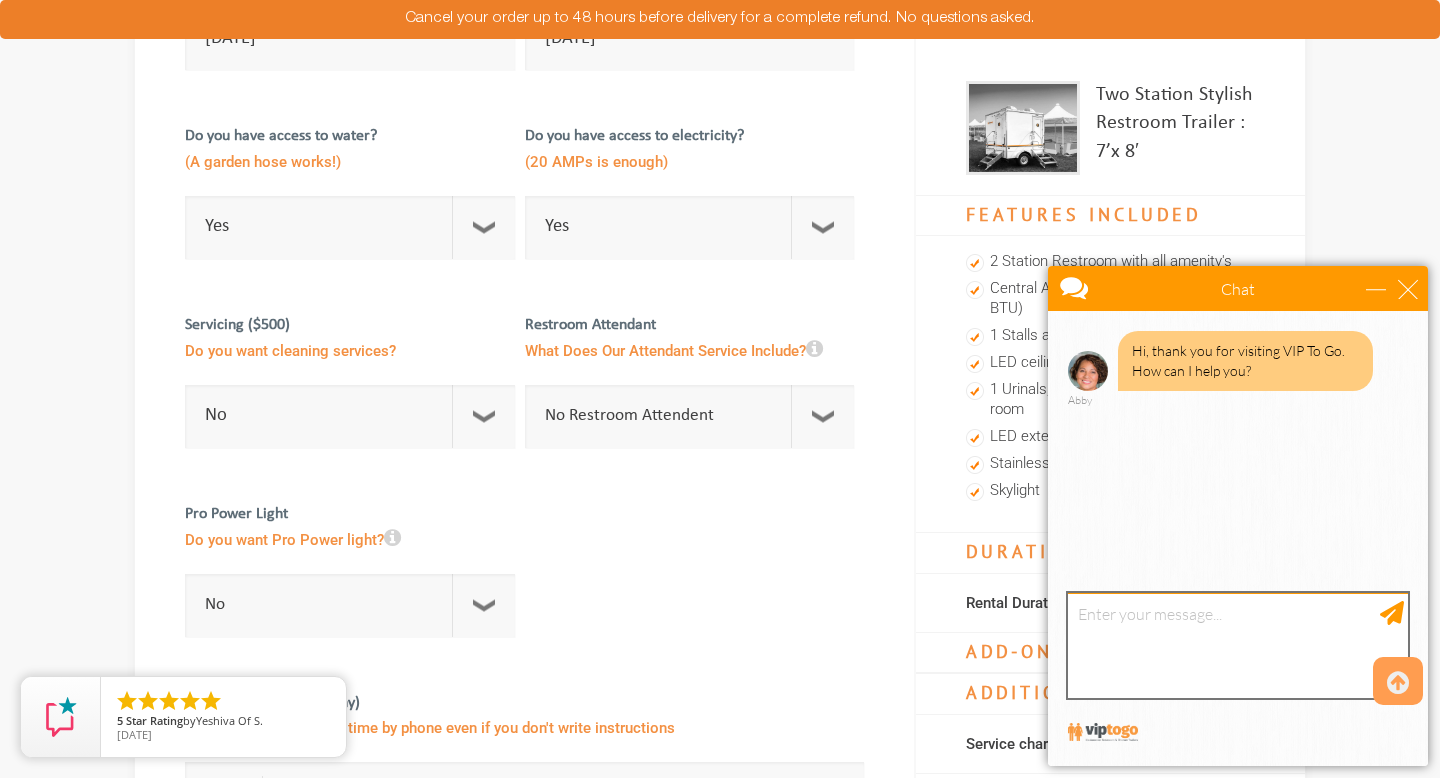 click at bounding box center (1238, 645) 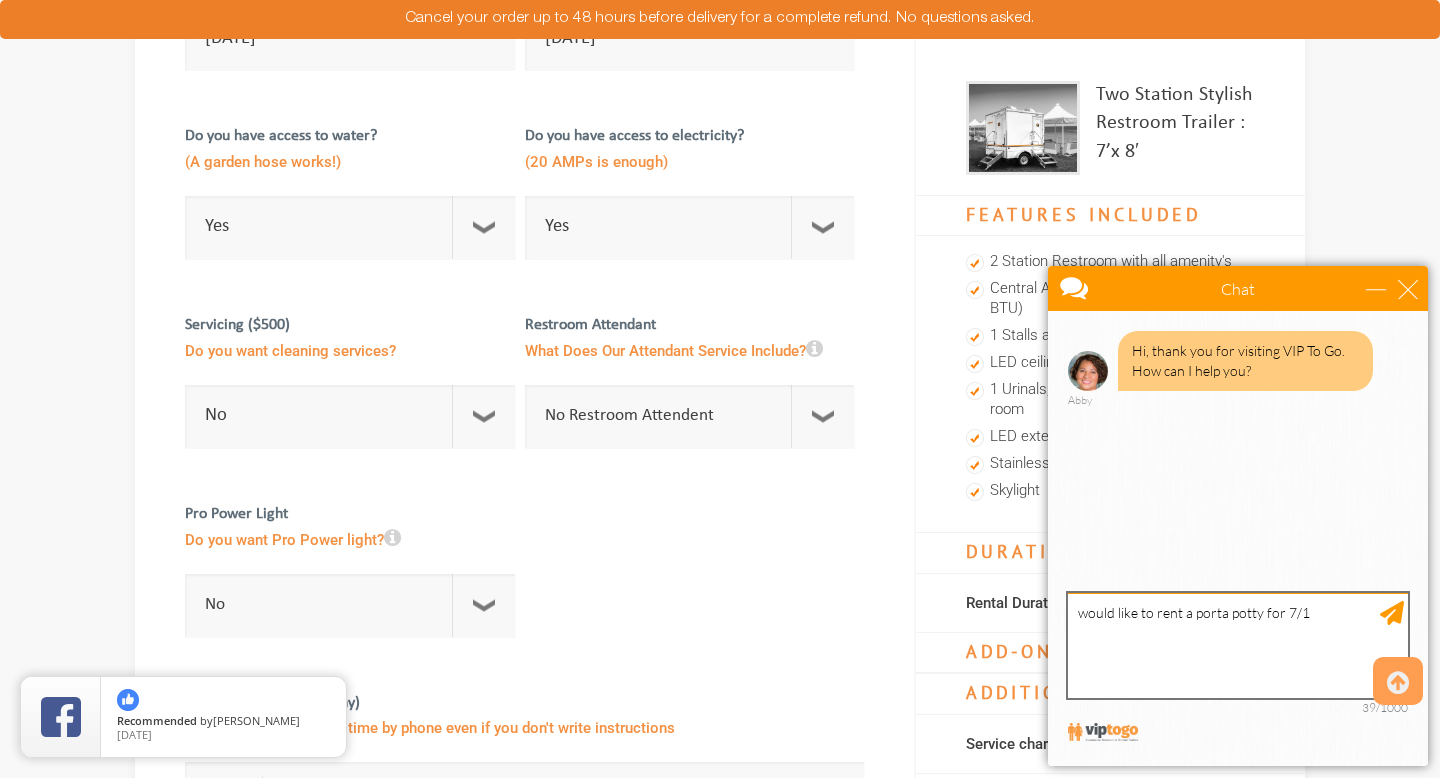 type on "would like to rent a porta potty for 7/12" 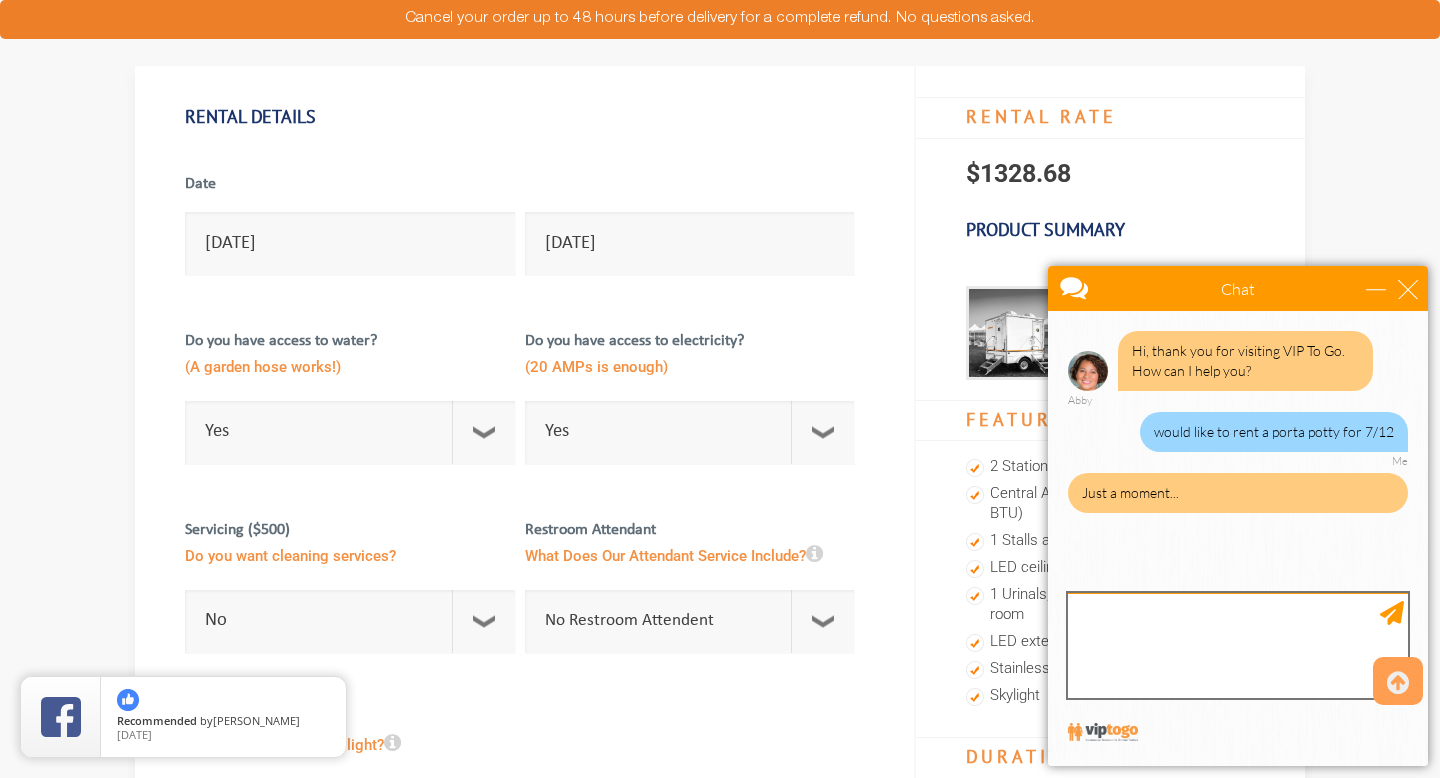 scroll, scrollTop: 176, scrollLeft: 0, axis: vertical 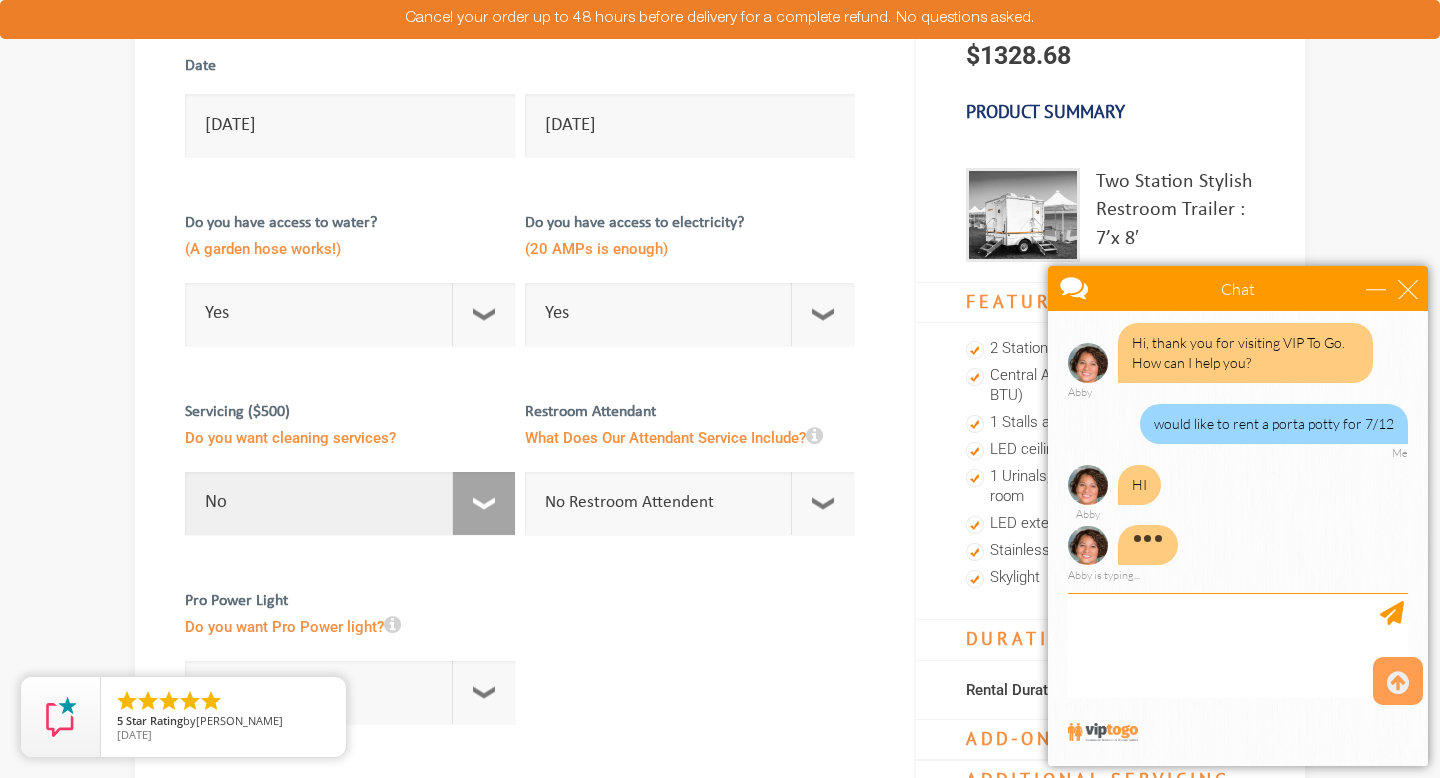click on "No
1 Per Week
2 Per Week
3 Per Week
4 Per Week
5 Per Week
5+" at bounding box center (350, 503) 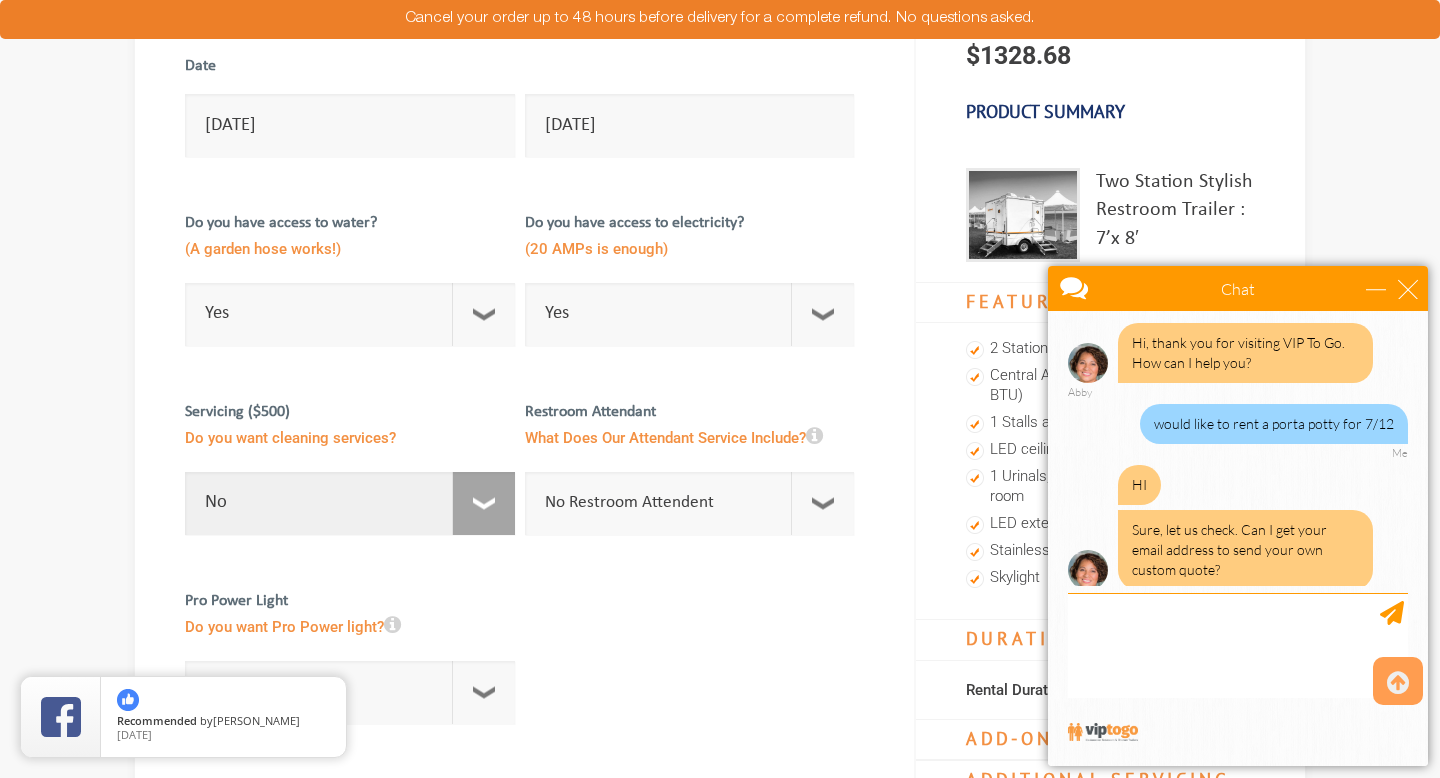 scroll, scrollTop: 32, scrollLeft: 0, axis: vertical 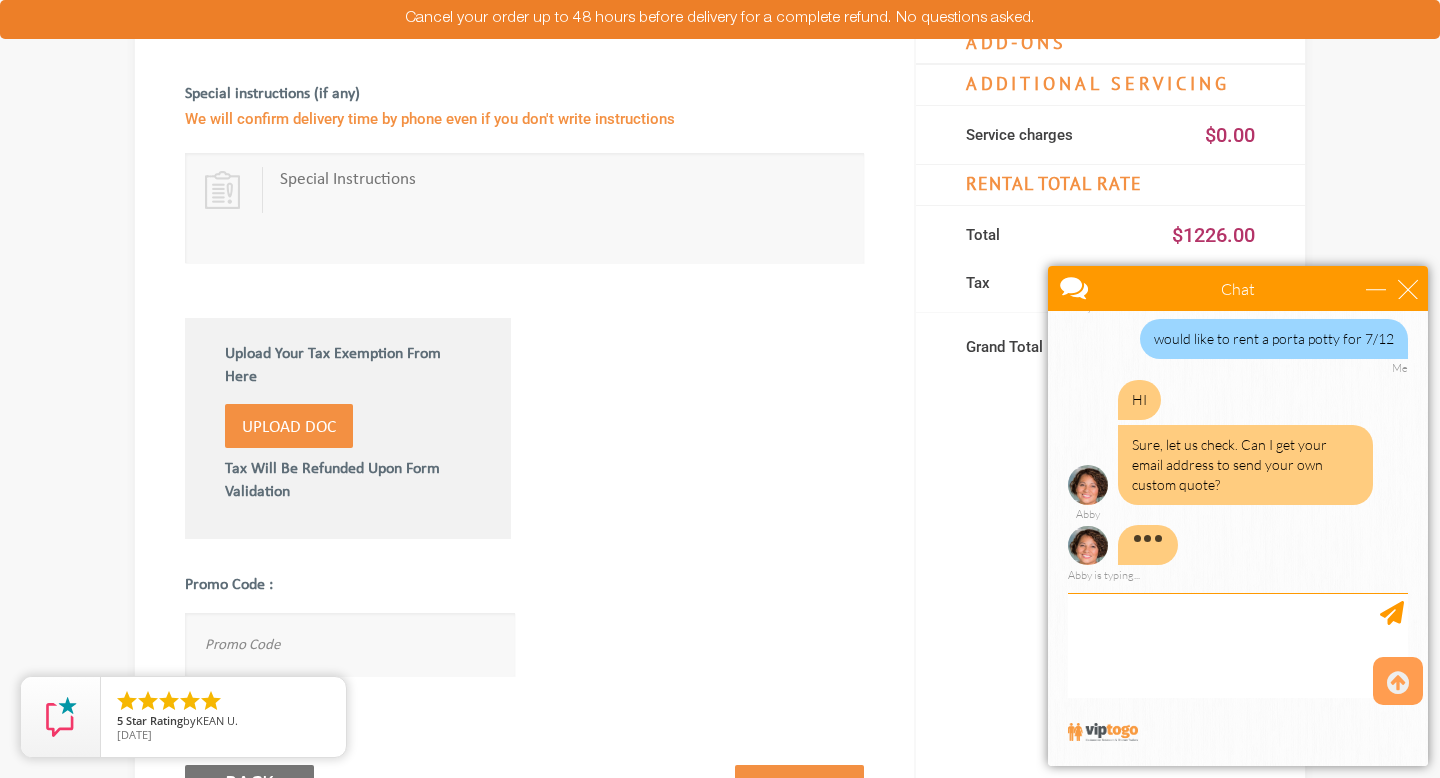 click on "Upload Doc" at bounding box center (289, 427) 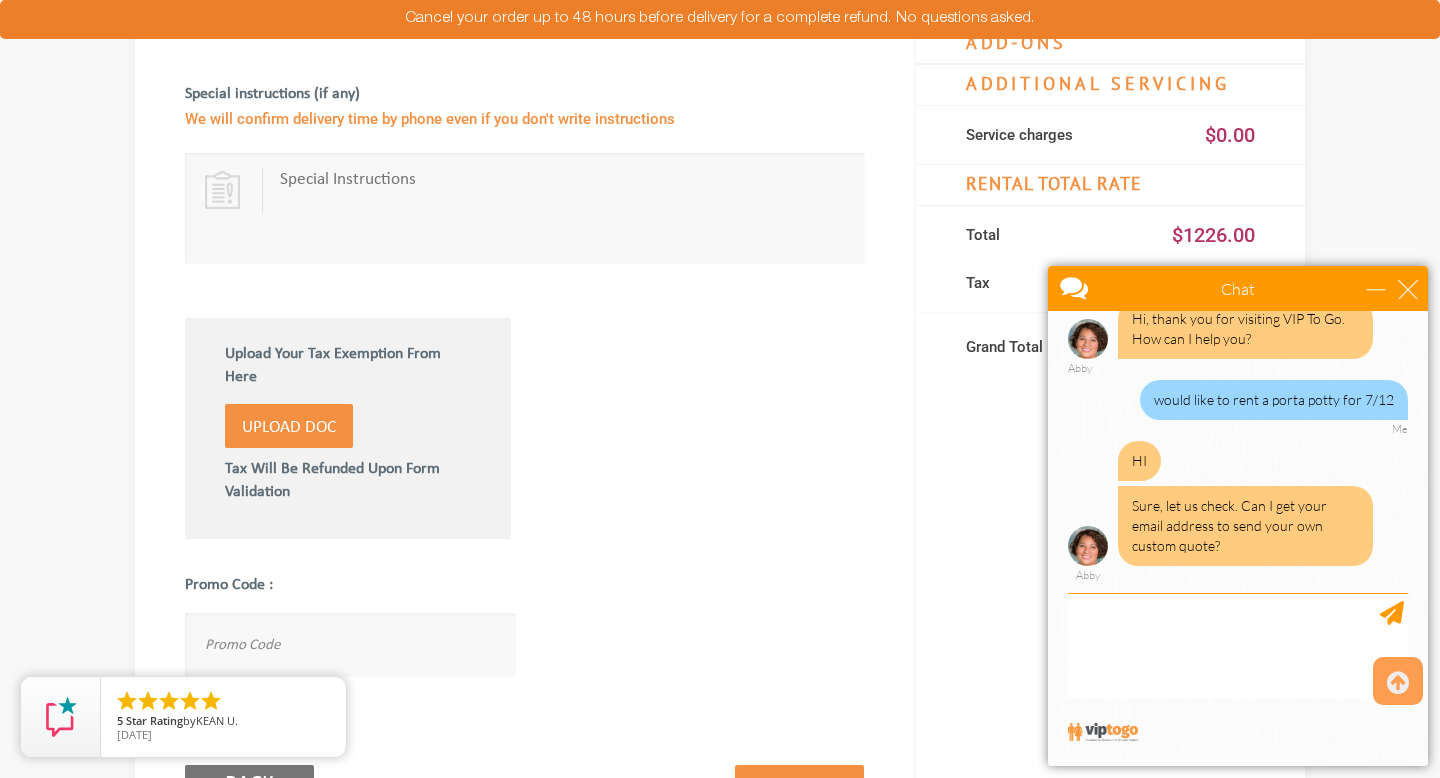 scroll, scrollTop: 32, scrollLeft: 0, axis: vertical 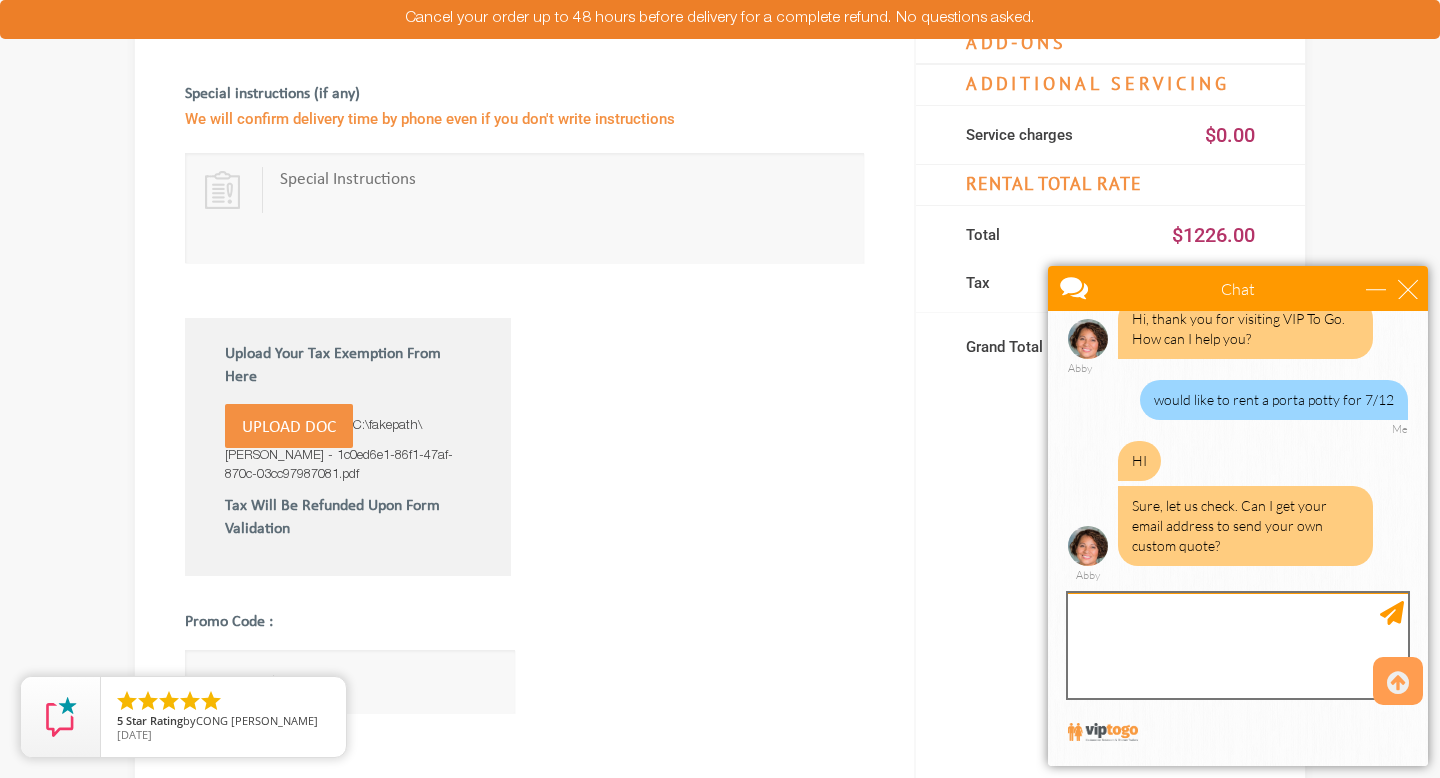 click at bounding box center [1238, 645] 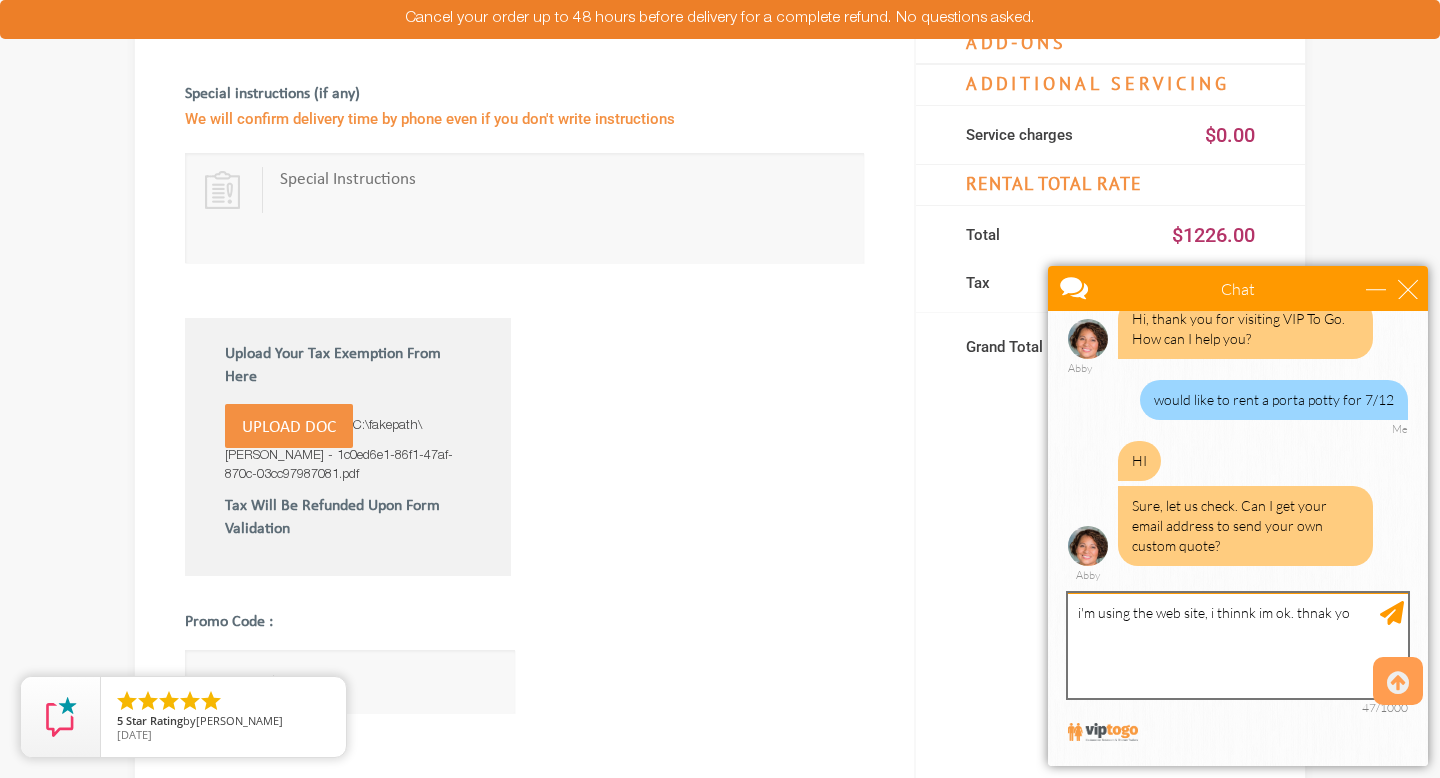 type on "i'm using the web site, i thinnk im ok. thnak you" 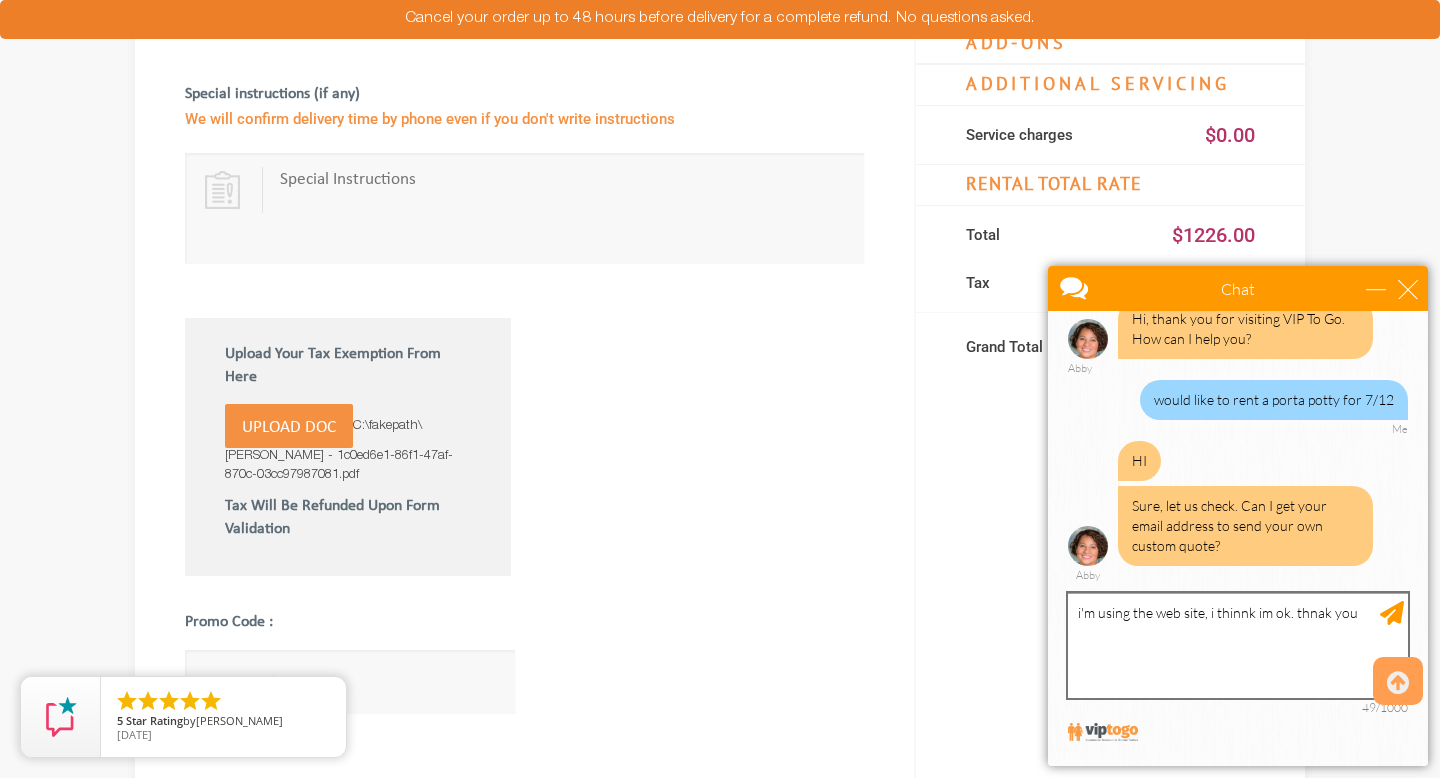 type 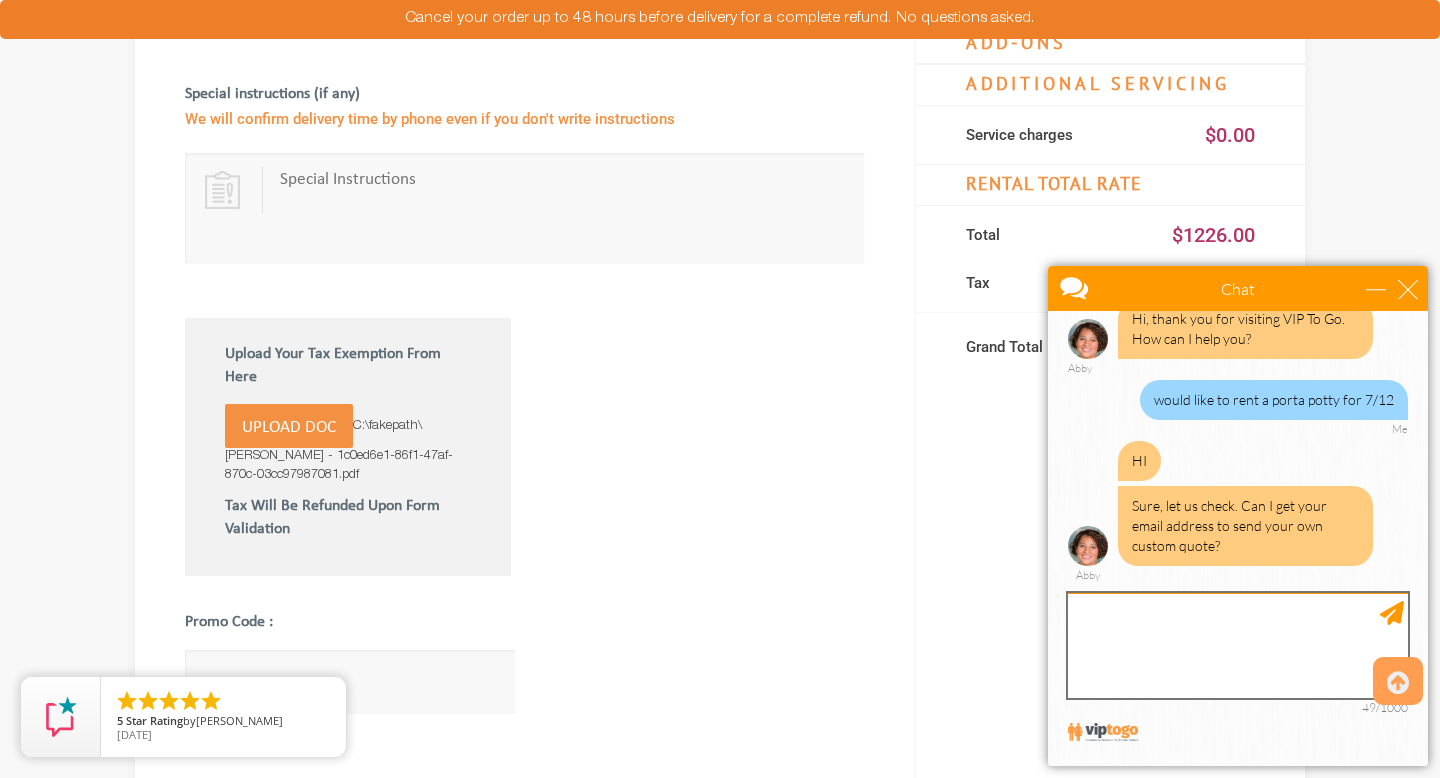 scroll, scrollTop: 113, scrollLeft: 0, axis: vertical 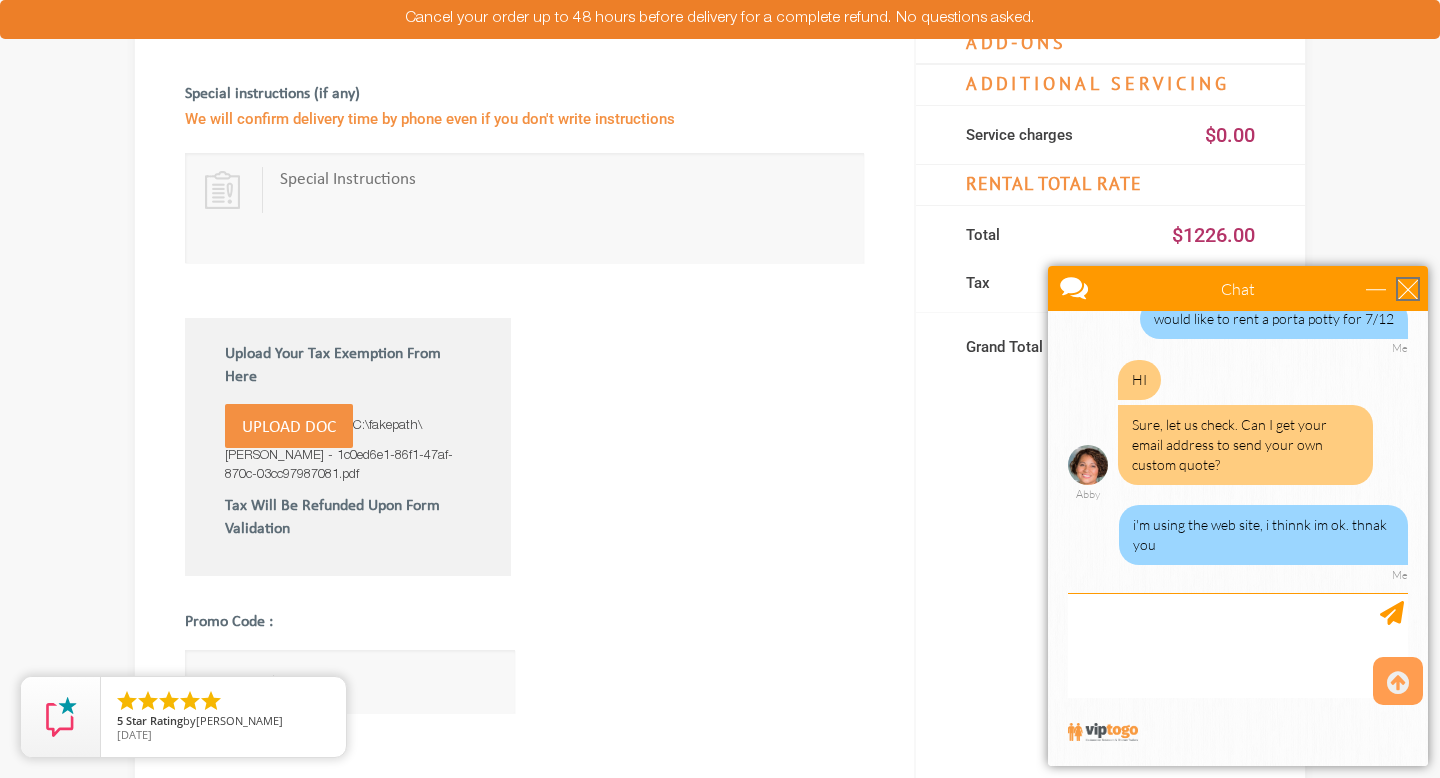 click at bounding box center [1408, 289] 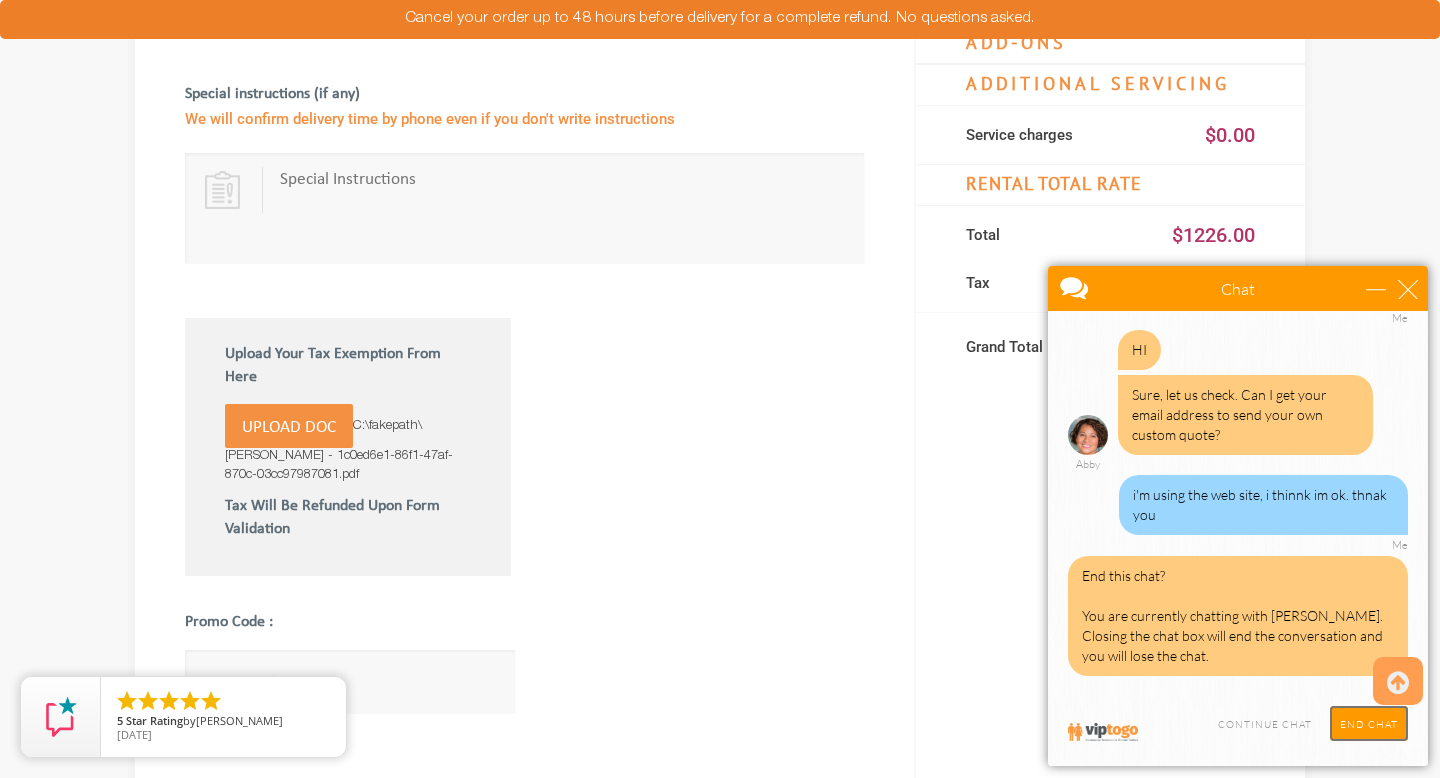 click on "End Chat" at bounding box center (1369, 723) 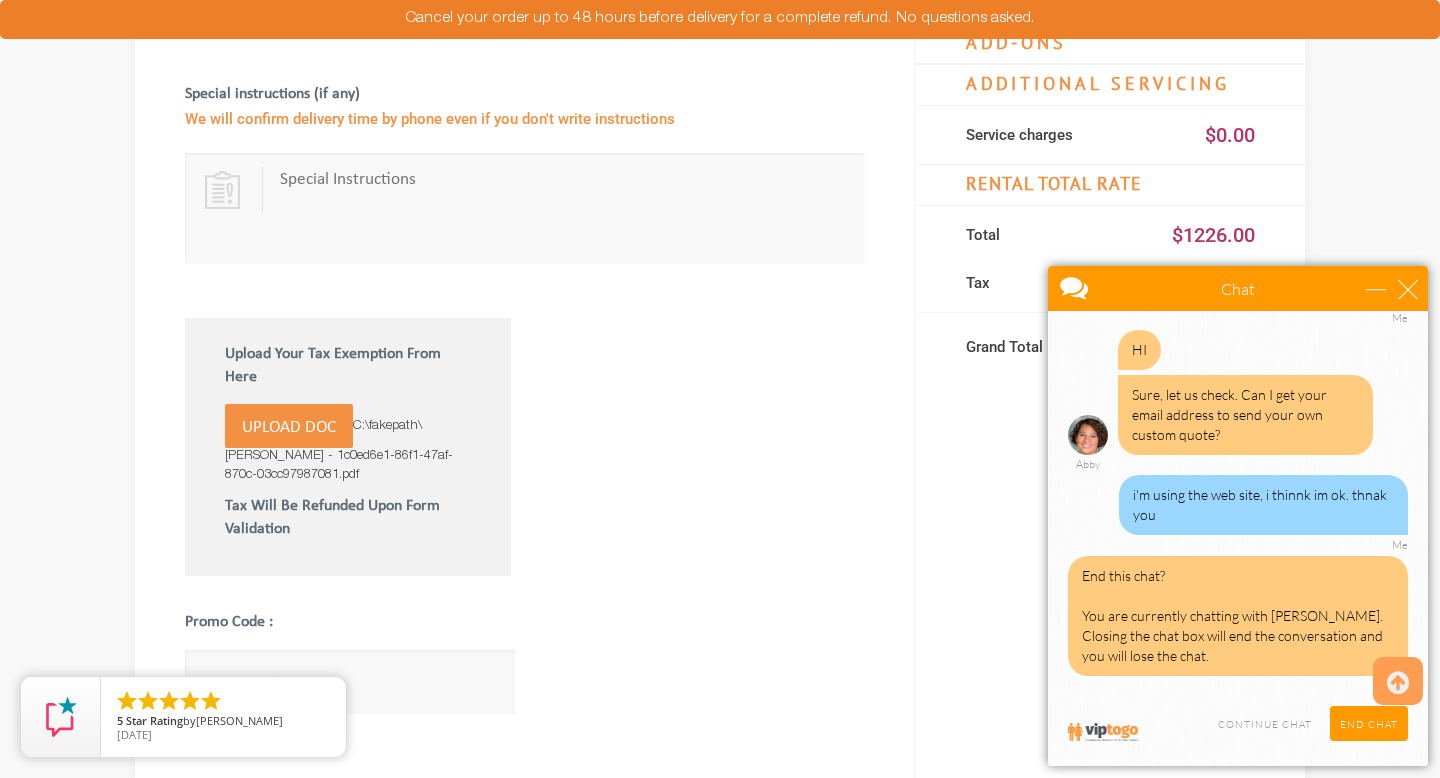 scroll, scrollTop: 378, scrollLeft: 0, axis: vertical 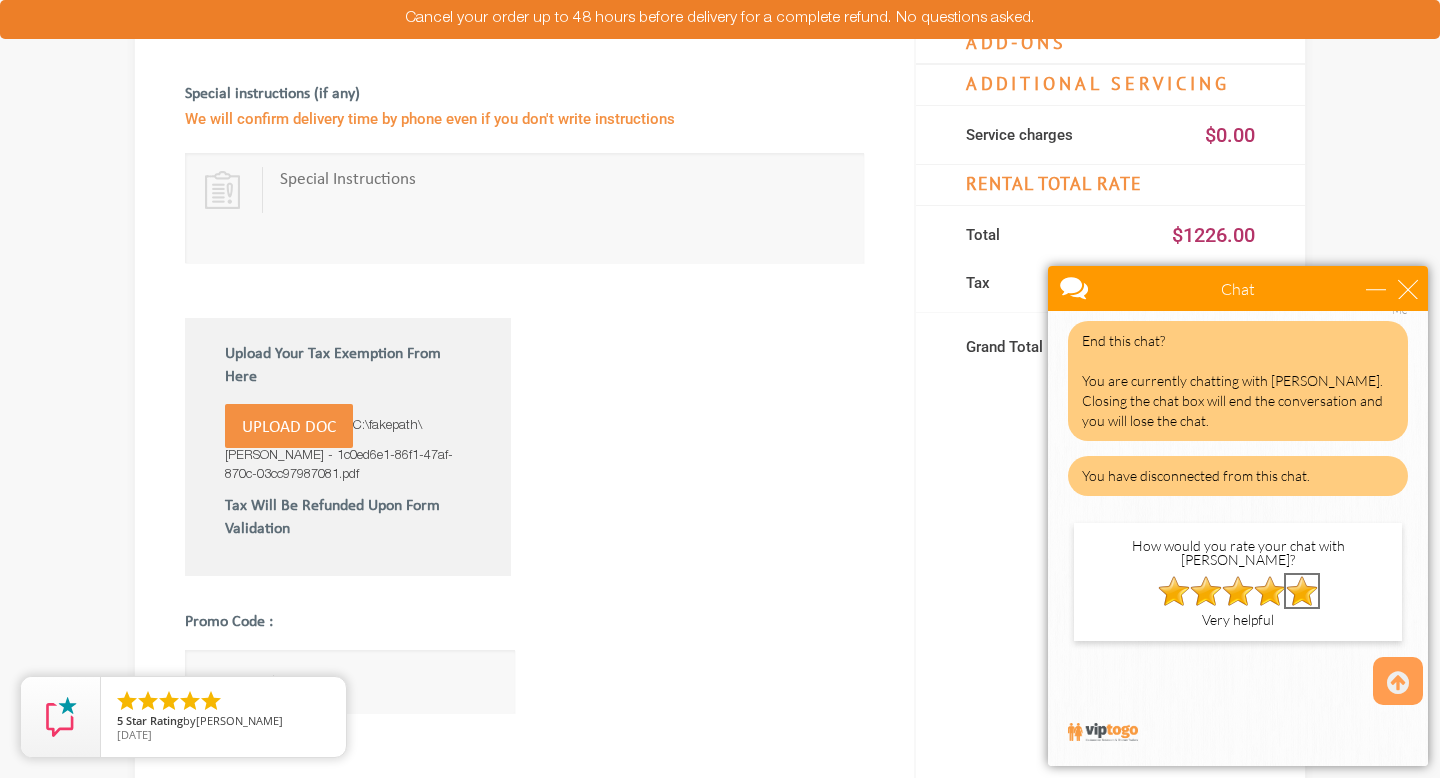 click at bounding box center (1302, 591) 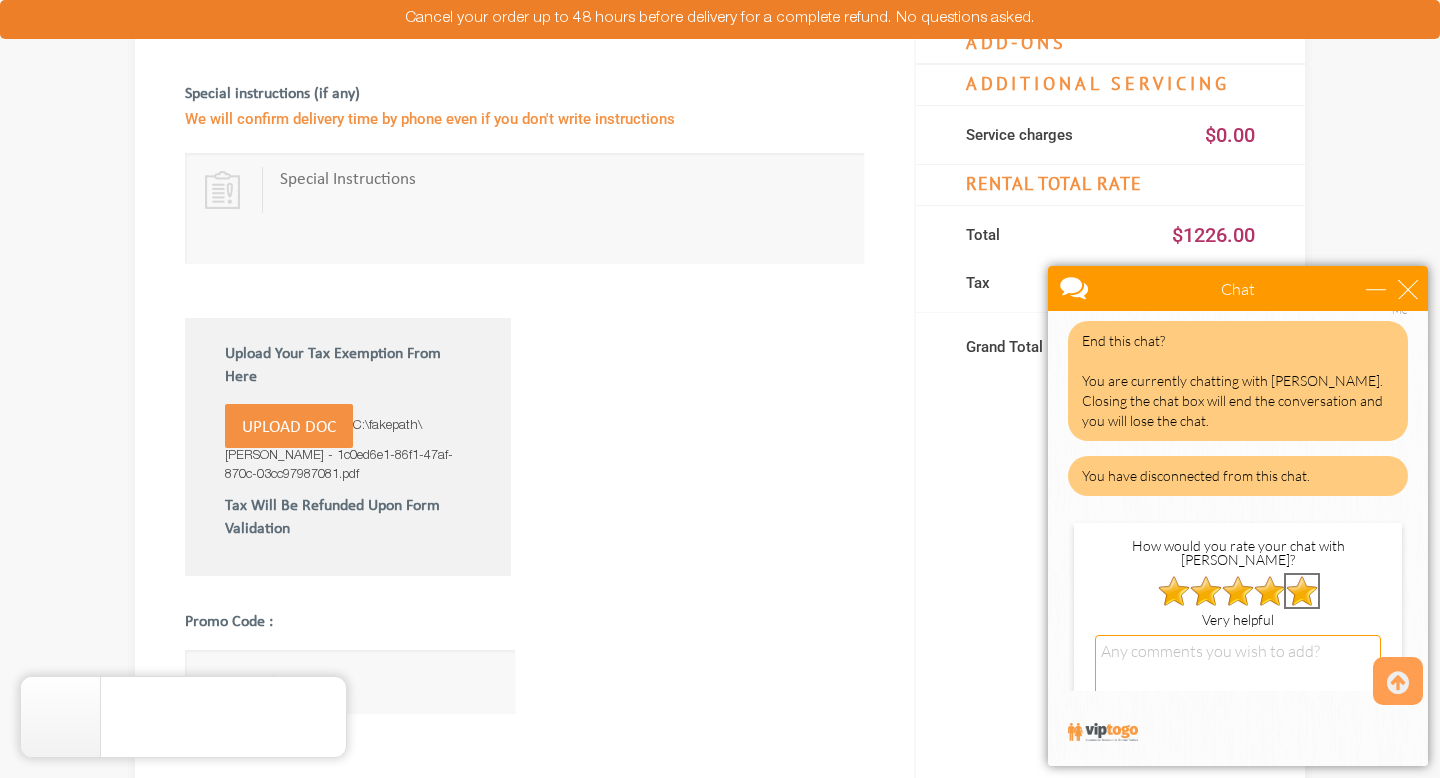 scroll, scrollTop: 534, scrollLeft: 0, axis: vertical 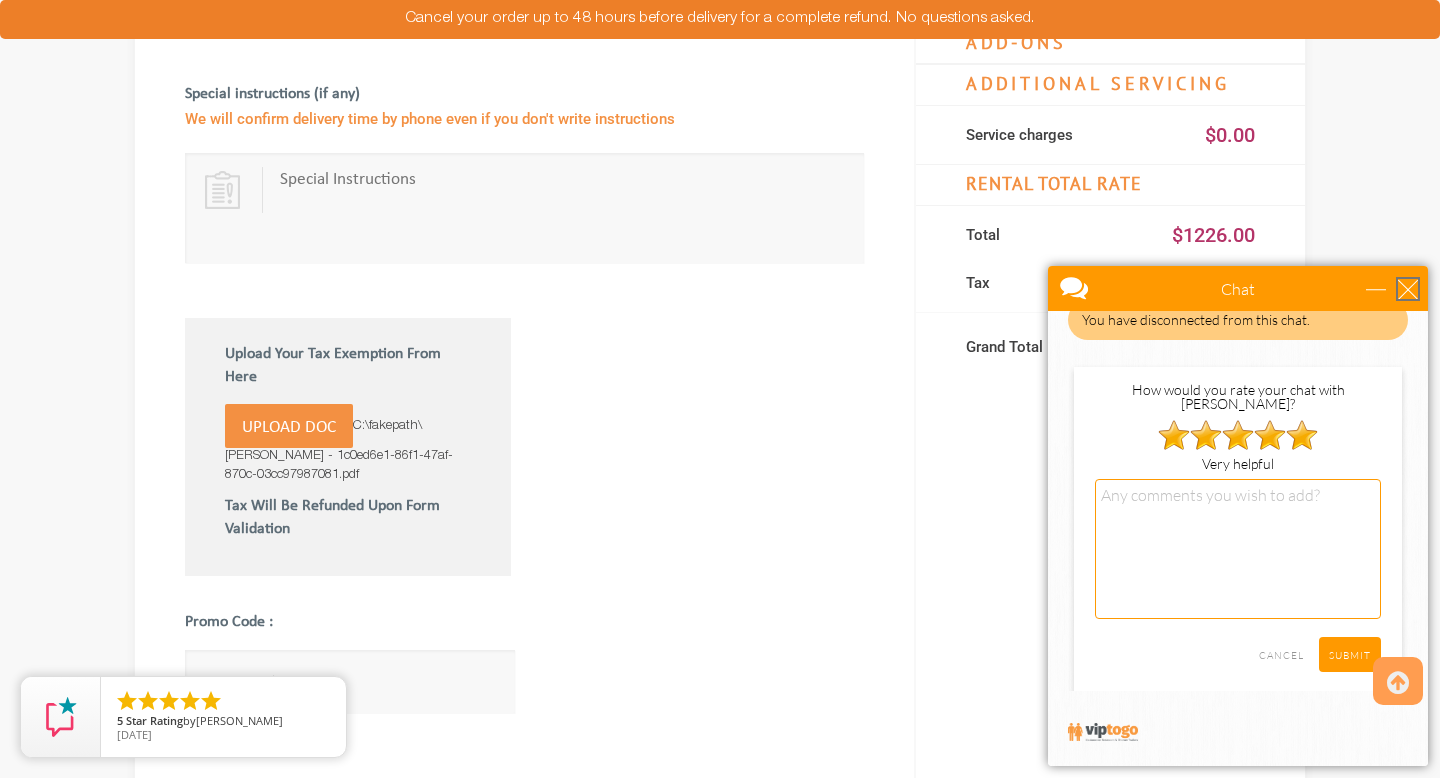 click at bounding box center (1408, 289) 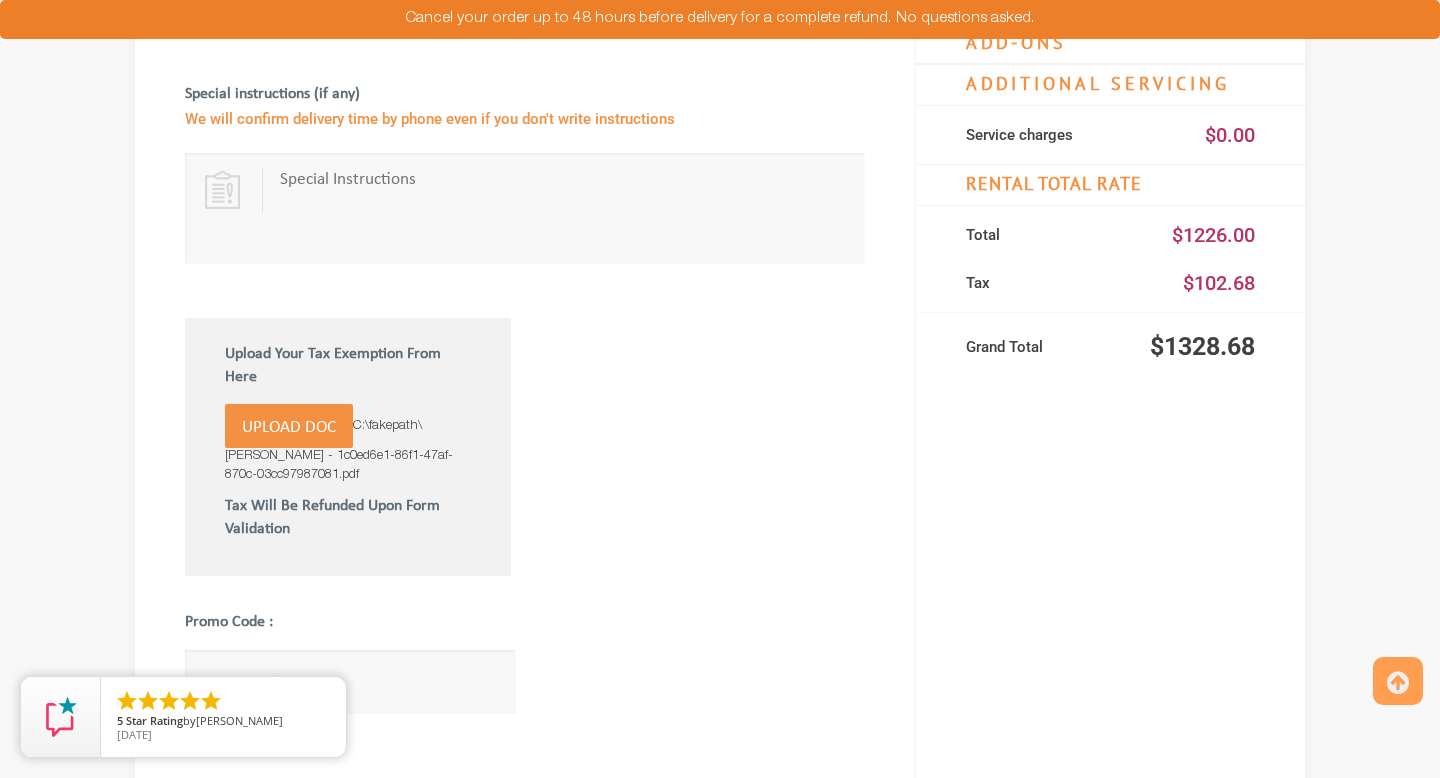 scroll, scrollTop: 0, scrollLeft: 0, axis: both 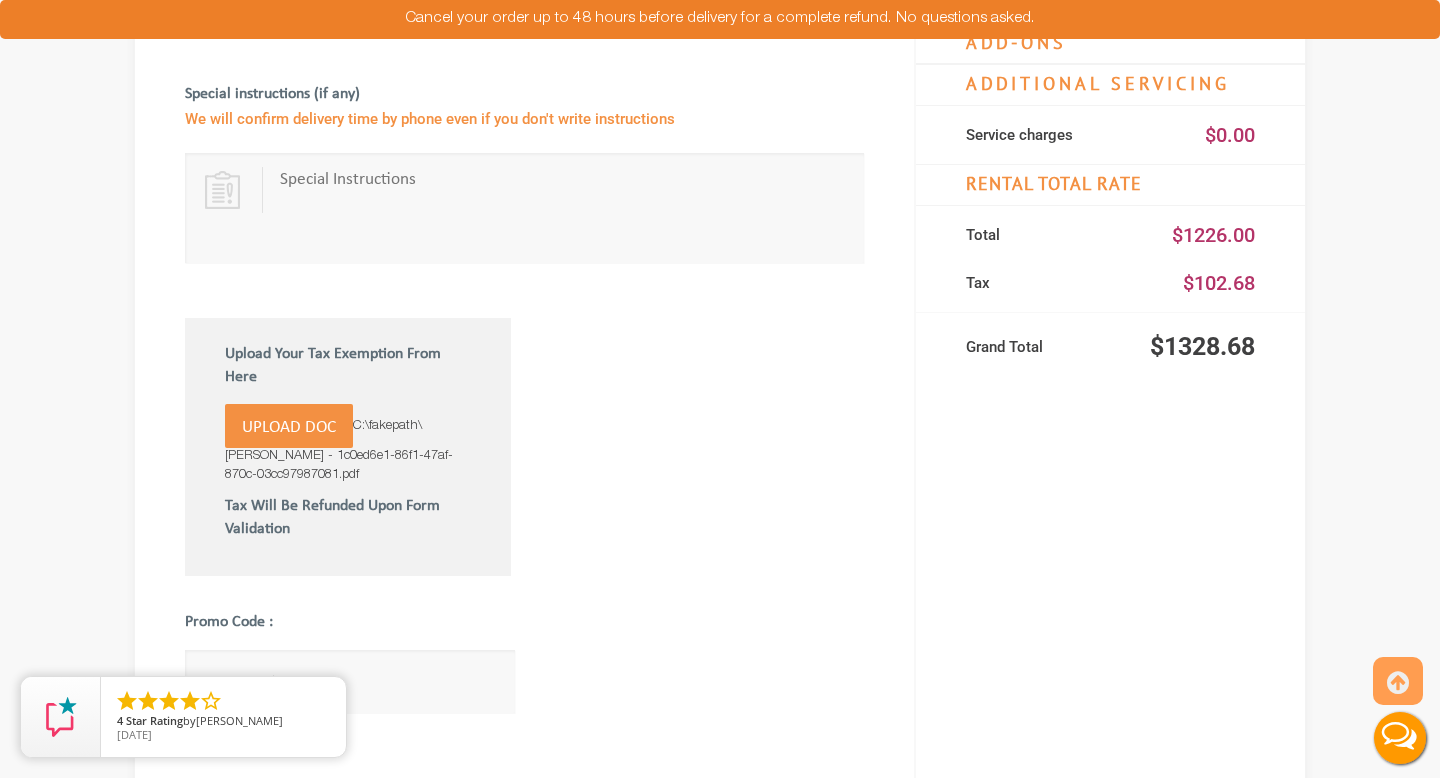 click on "Upload Doc" at bounding box center [289, 427] 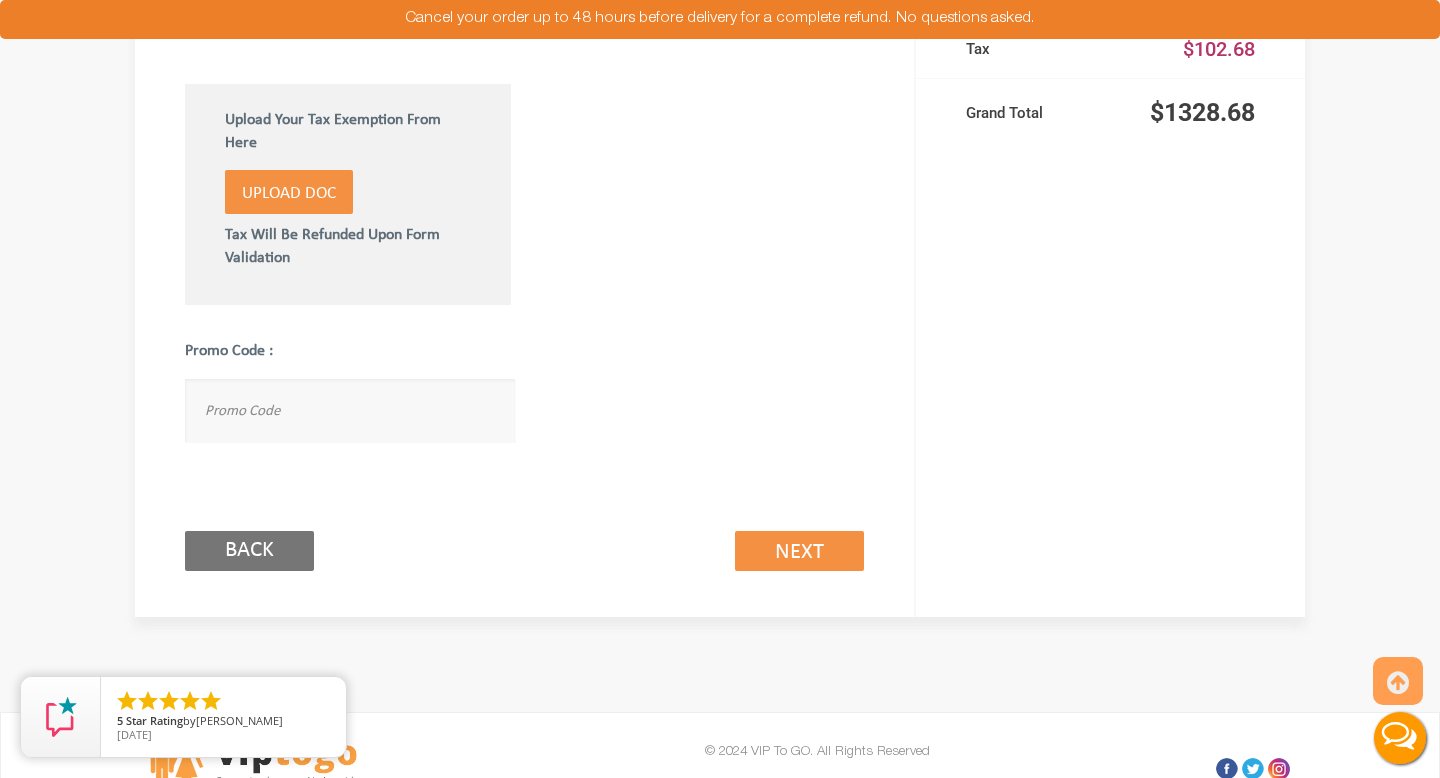 scroll, scrollTop: 1186, scrollLeft: 0, axis: vertical 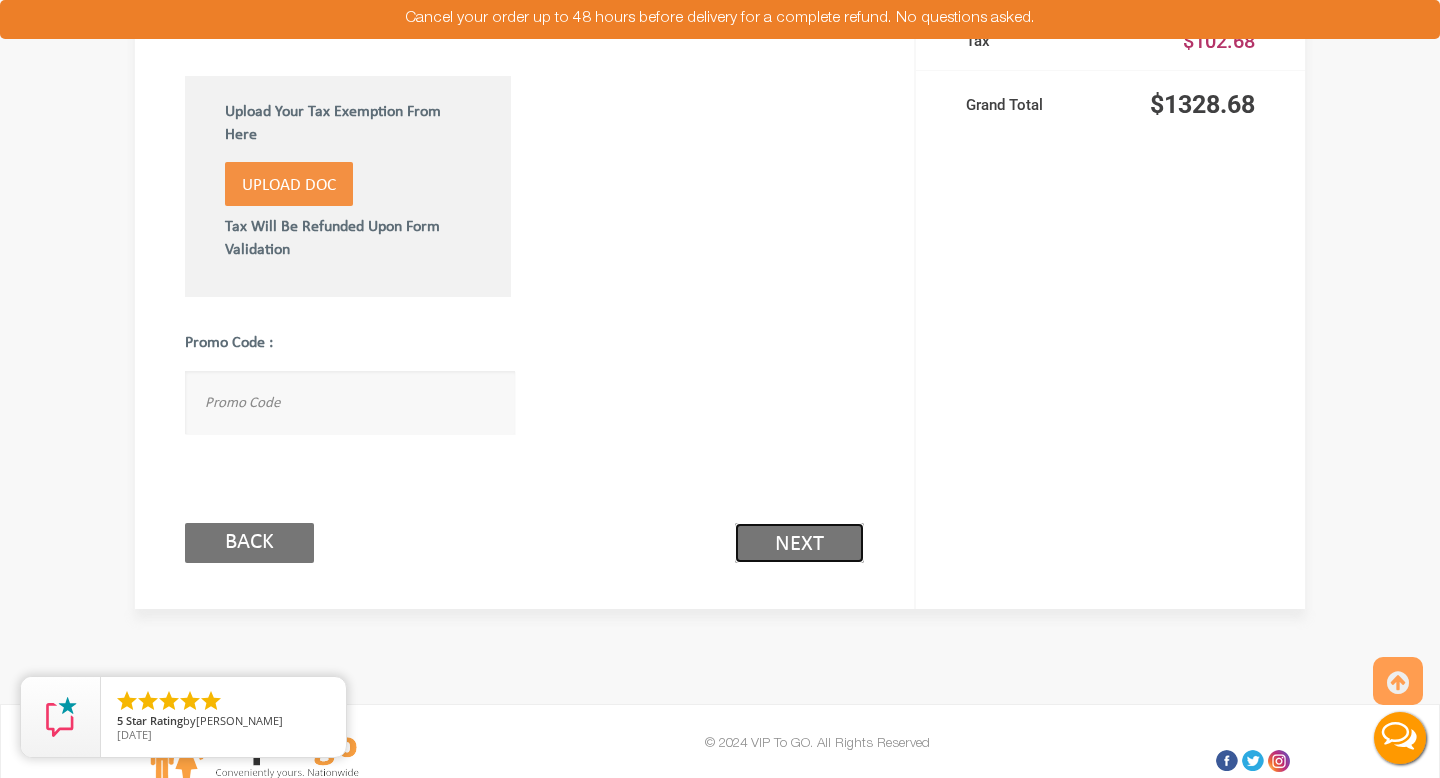 click on "Next (2/3)" at bounding box center [799, 543] 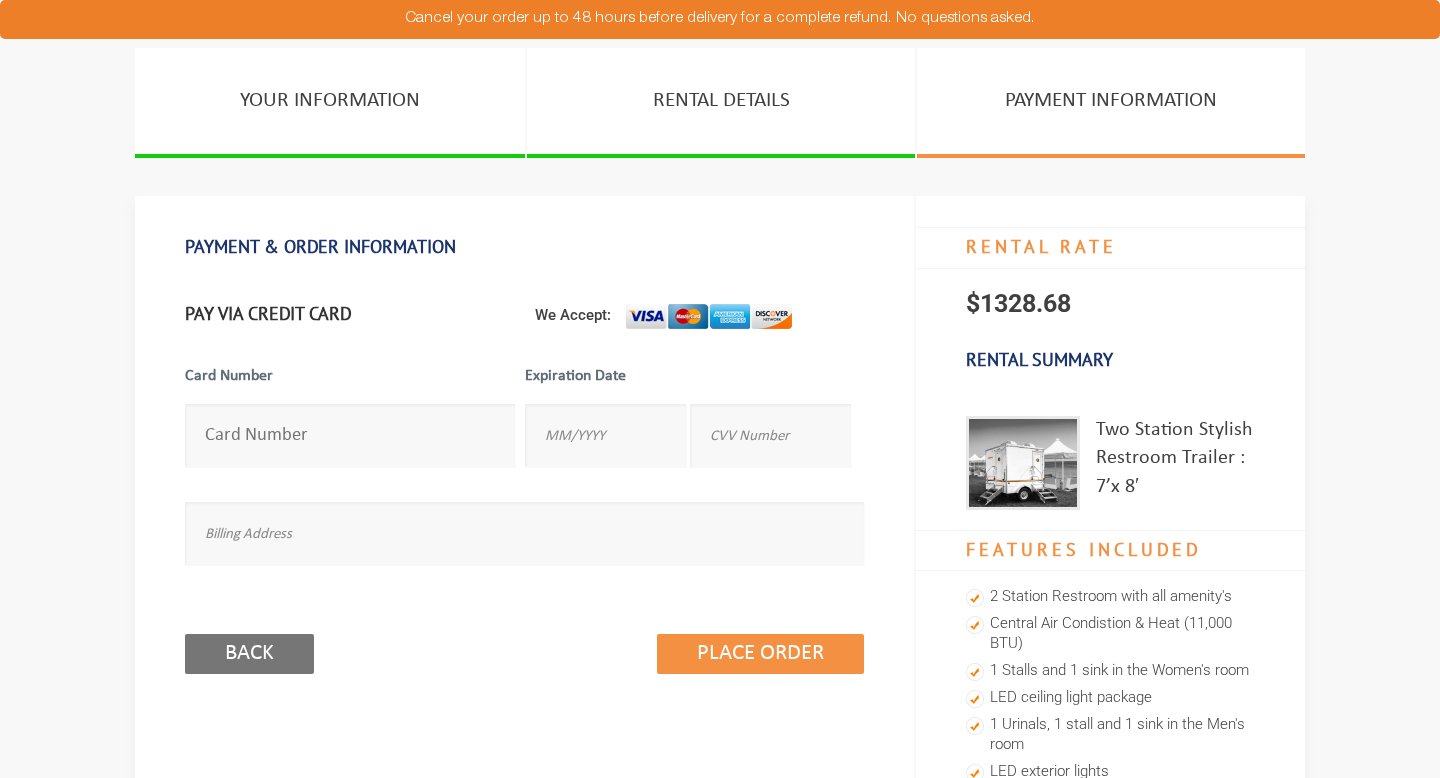 scroll, scrollTop: 0, scrollLeft: 0, axis: both 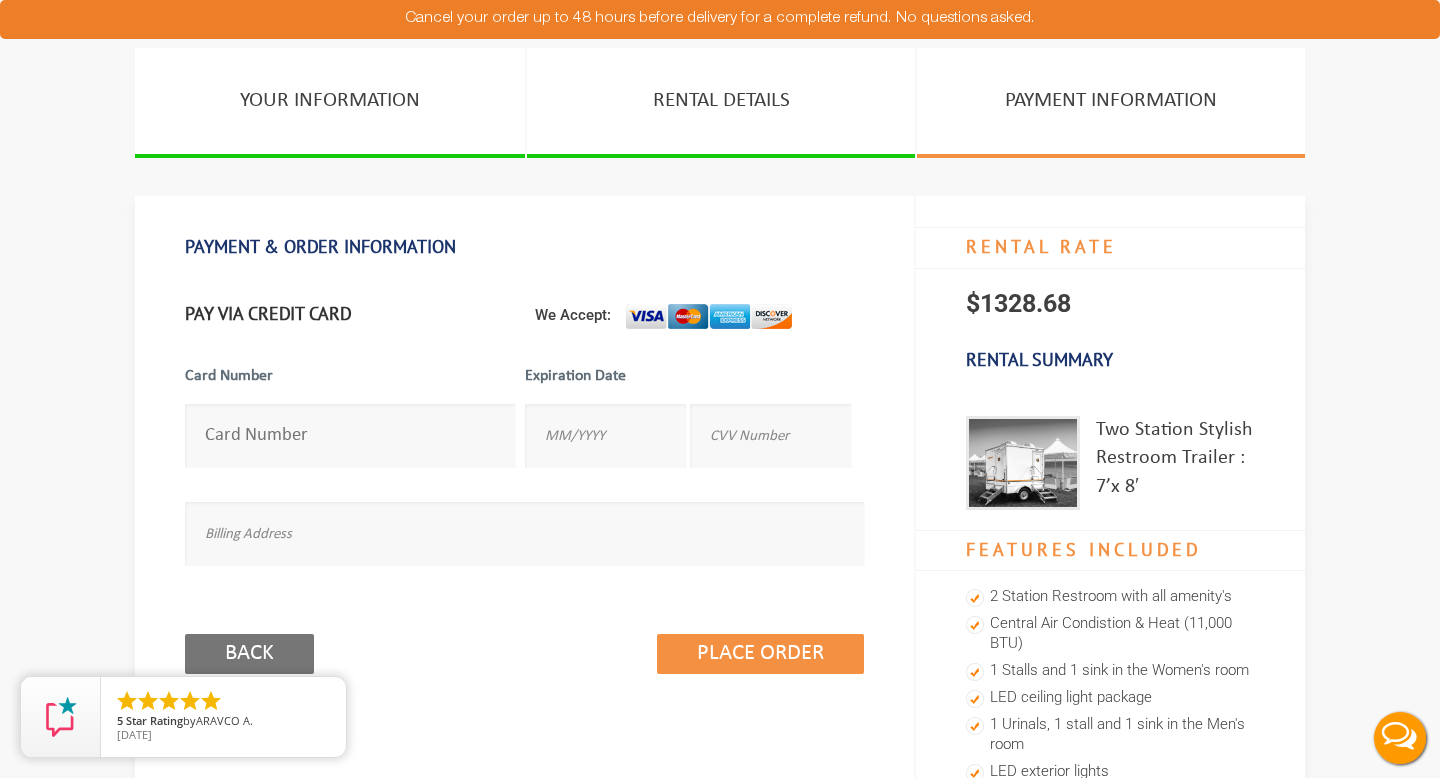 click at bounding box center [350, 435] 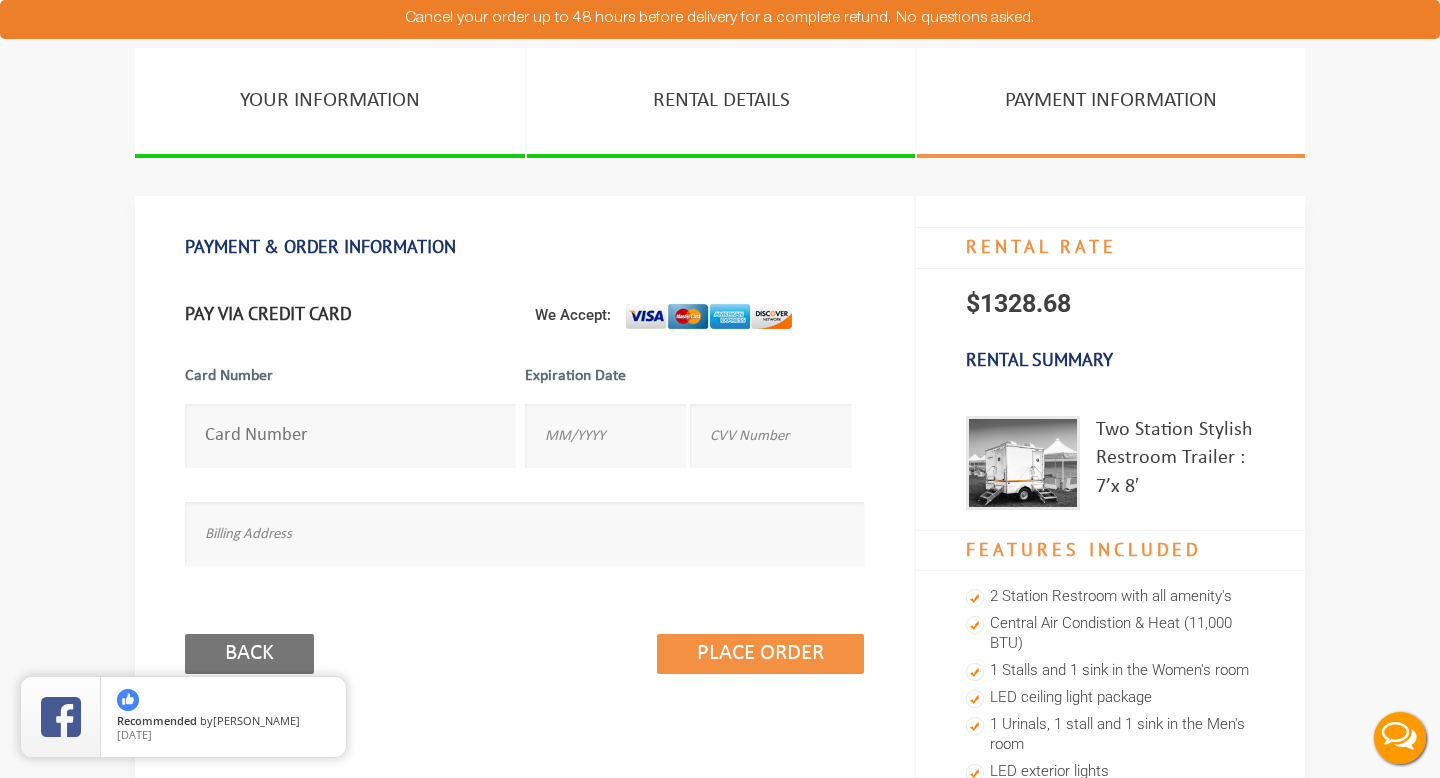 type on "[CREDIT_CARD_NUMBER]" 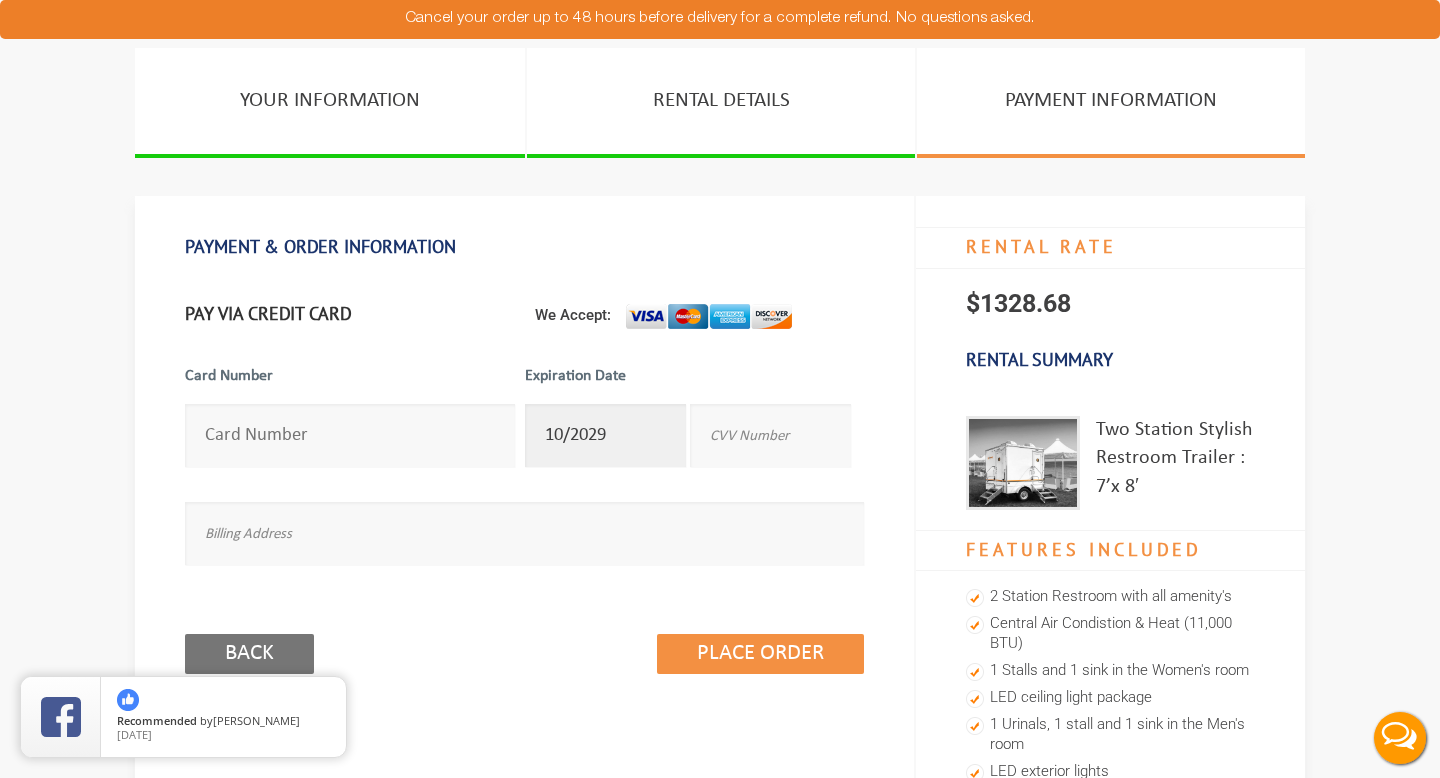 type on "757" 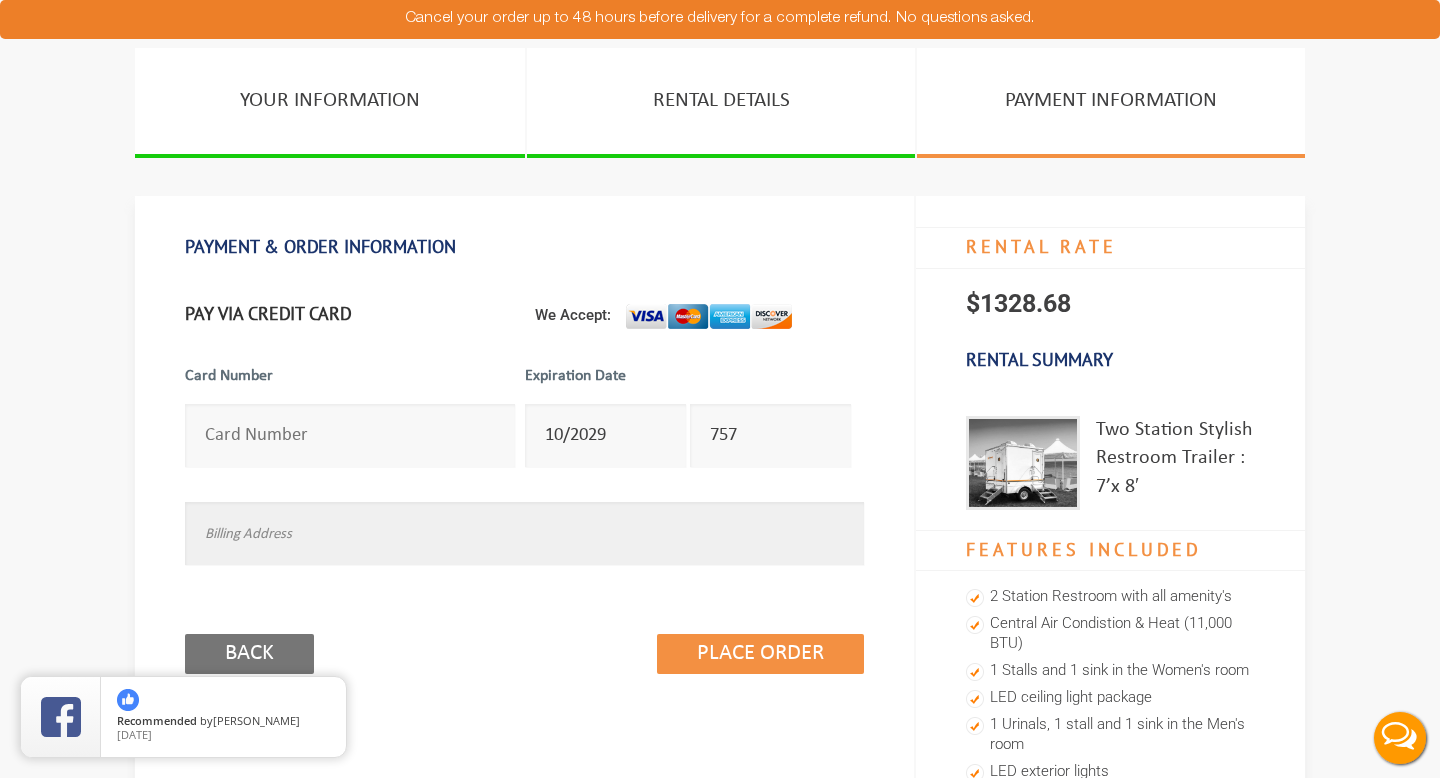 click at bounding box center [524, 533] 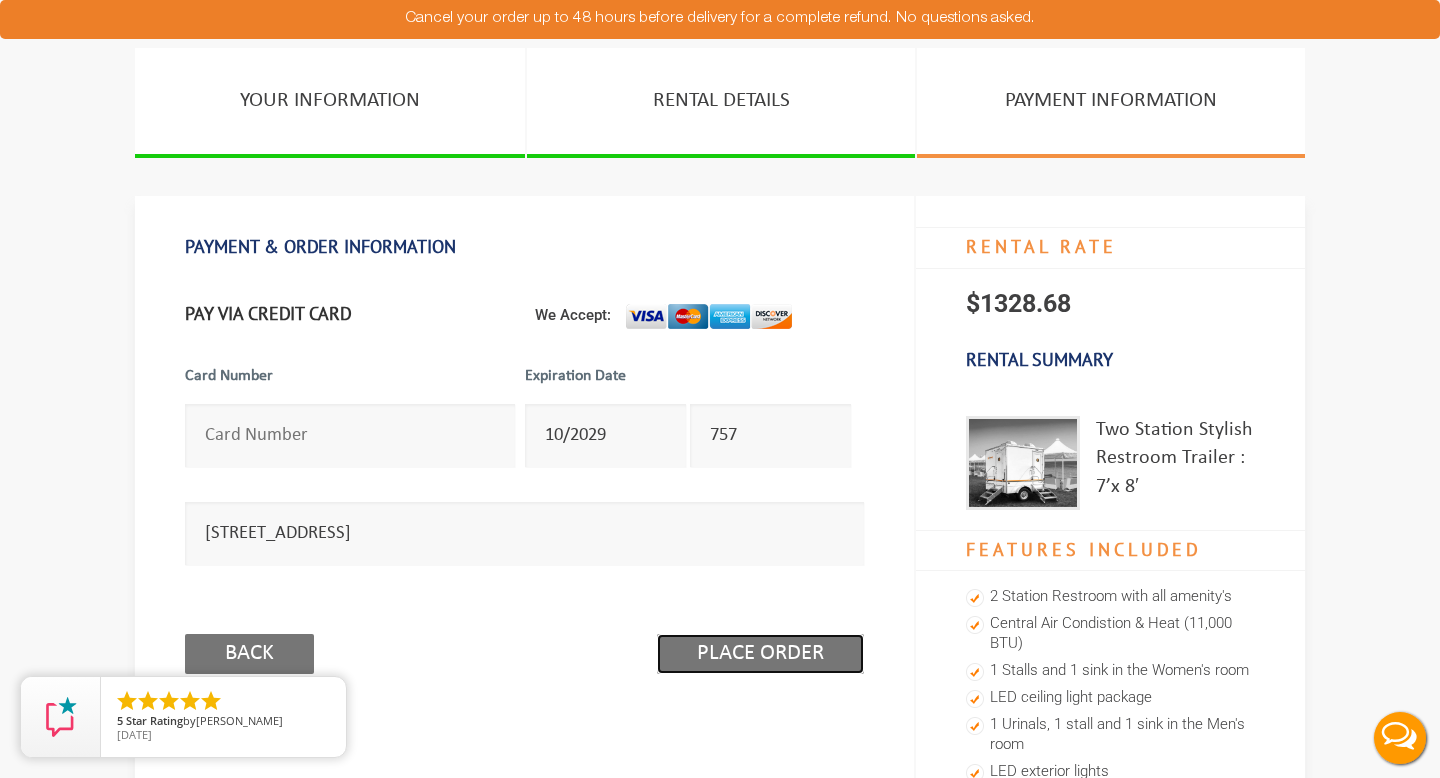 click on "Place Order" at bounding box center (760, 654) 